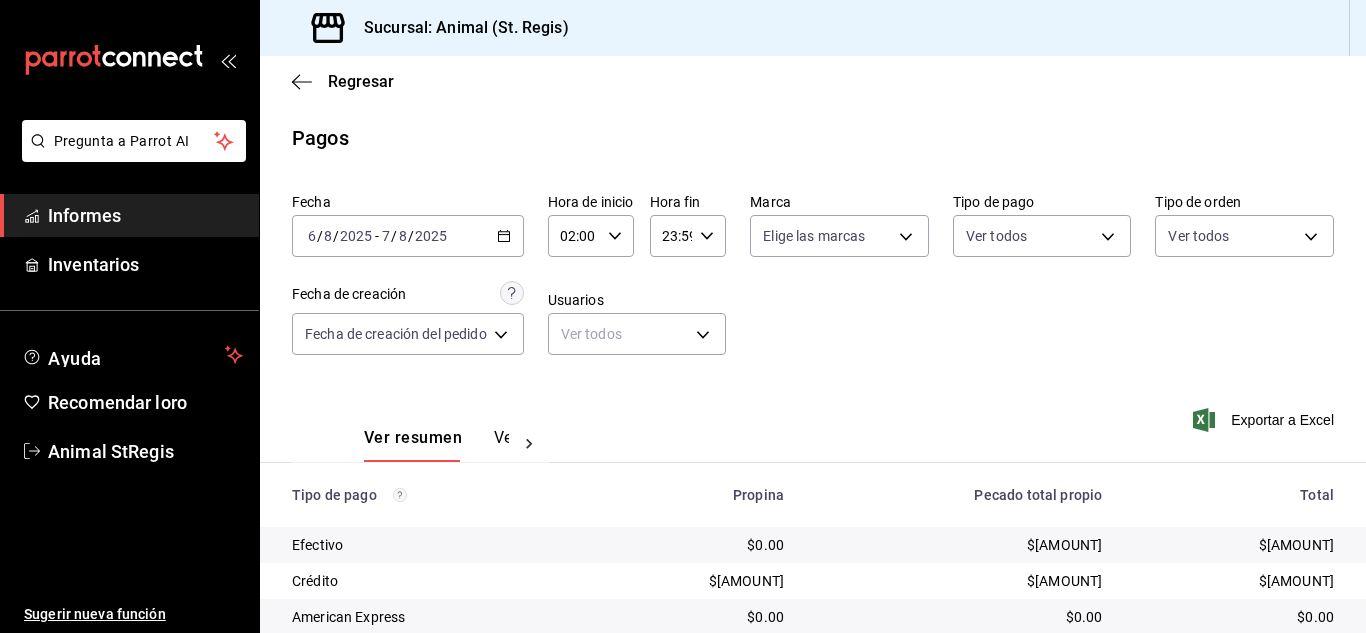 scroll, scrollTop: 0, scrollLeft: 0, axis: both 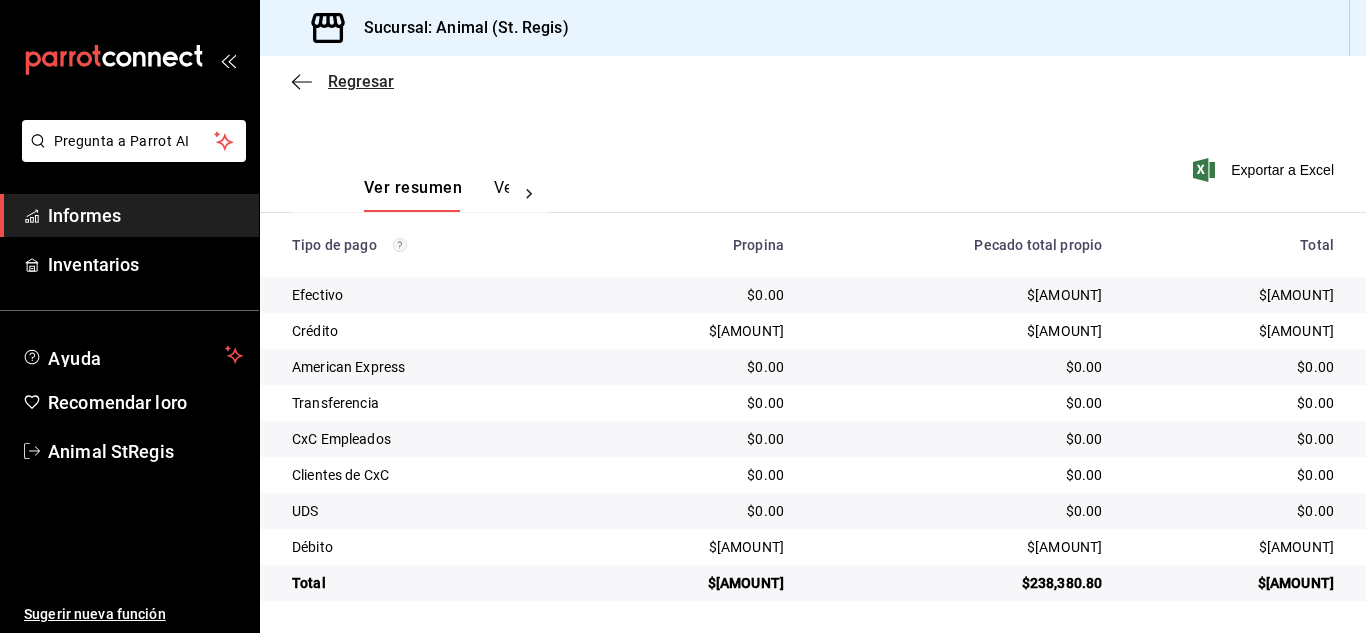 click on "Regresar" at bounding box center [361, 81] 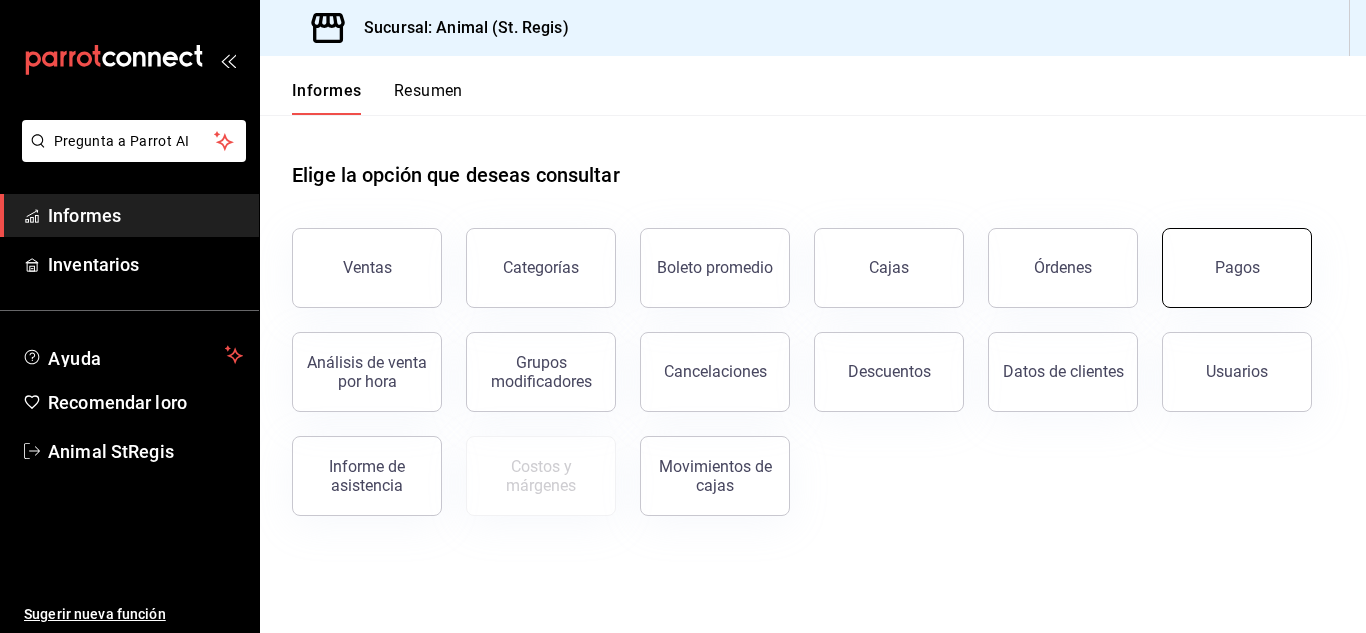 drag, startPoint x: 1303, startPoint y: 310, endPoint x: 1276, endPoint y: 292, distance: 32.449963 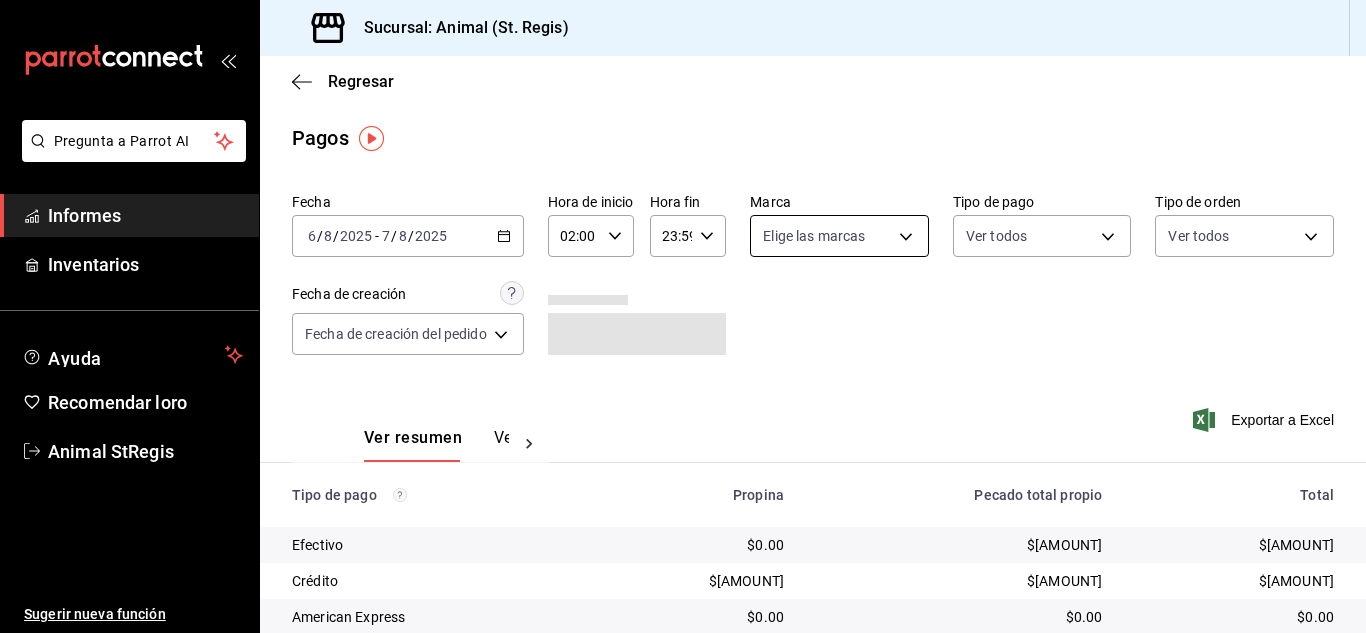 click on "Pregunta a Parrot AI Informes   Inventarios   Ayuda Recomendar loro   Animal [LOCATION]   Sugerir nueva función   Sucursal: Animal ([LOCATION]) Regresar Pagos Fecha [DATE] [DATE] - [DATE] [DATE] Hora de inicio [TIME] Hora de inicio Hora fin [TIME] Hora fin Marca Elige las marcas Tipo de pago Ver todos Tipo de orden Ver todos Fecha de creación   Fecha de creación del pedido ORDER Ver resumen Ver pagos Exportar a Excel Tipo de pago   Propina Pecado total propio Total Efectivo $0.00 $[AMOUNT] $[AMOUNT] Crédito $[AMOUNT] $[AMOUNT] $[AMOUNT] American Express $0.00 $0.00 $0.00 Transferencia $0.00 $0.00 $0.00 CxC Empleados $0.00 $0.00 $0.00 Clientes de CxC $0.00 $0.00 $0.00 UDS $0.00 $0.00 $0.00 Débito $[AMOUNT] $[AMOUNT] $[AMOUNT] Total $[AMOUNT] $[AMOUNT] $[AMOUNT] Texto original Valora esta traducción Tu opinión servirá para ayudar a mejorar el Traductor de Google Pregunta a Parrot AI Informes   Inventarios   Ayuda Recomendar loro   Animal [LOCATION]   Sugerir nueva función" at bounding box center [683, 316] 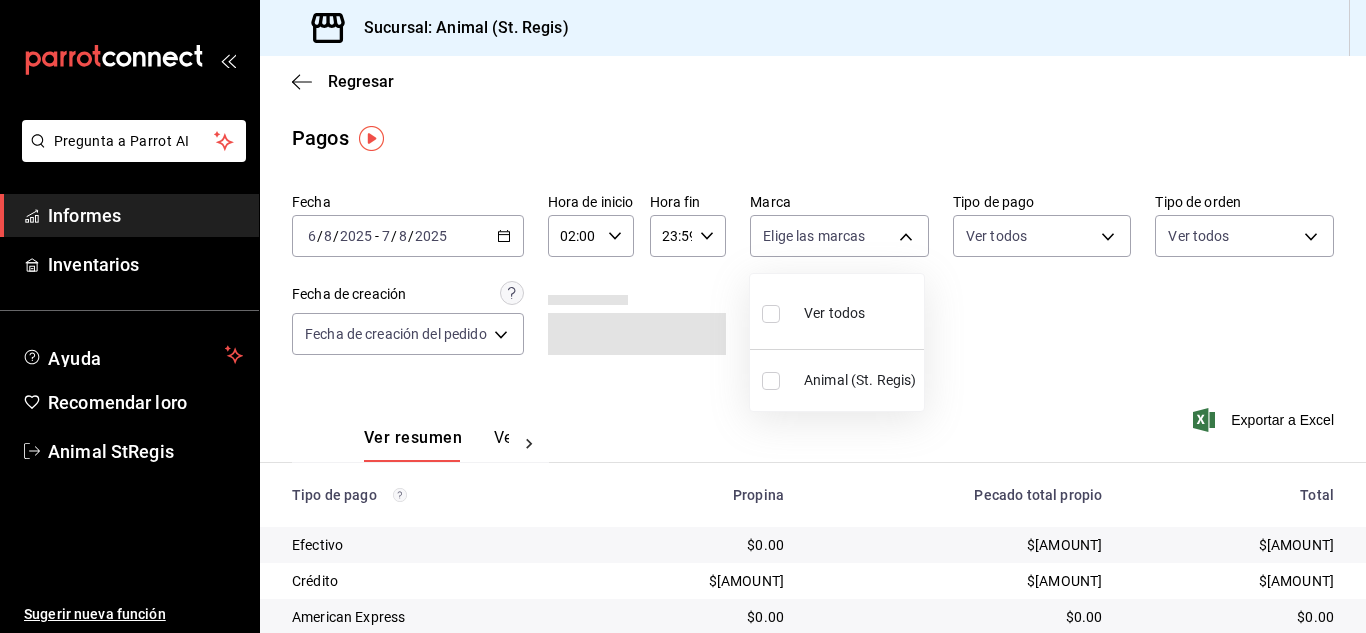 click at bounding box center (771, 314) 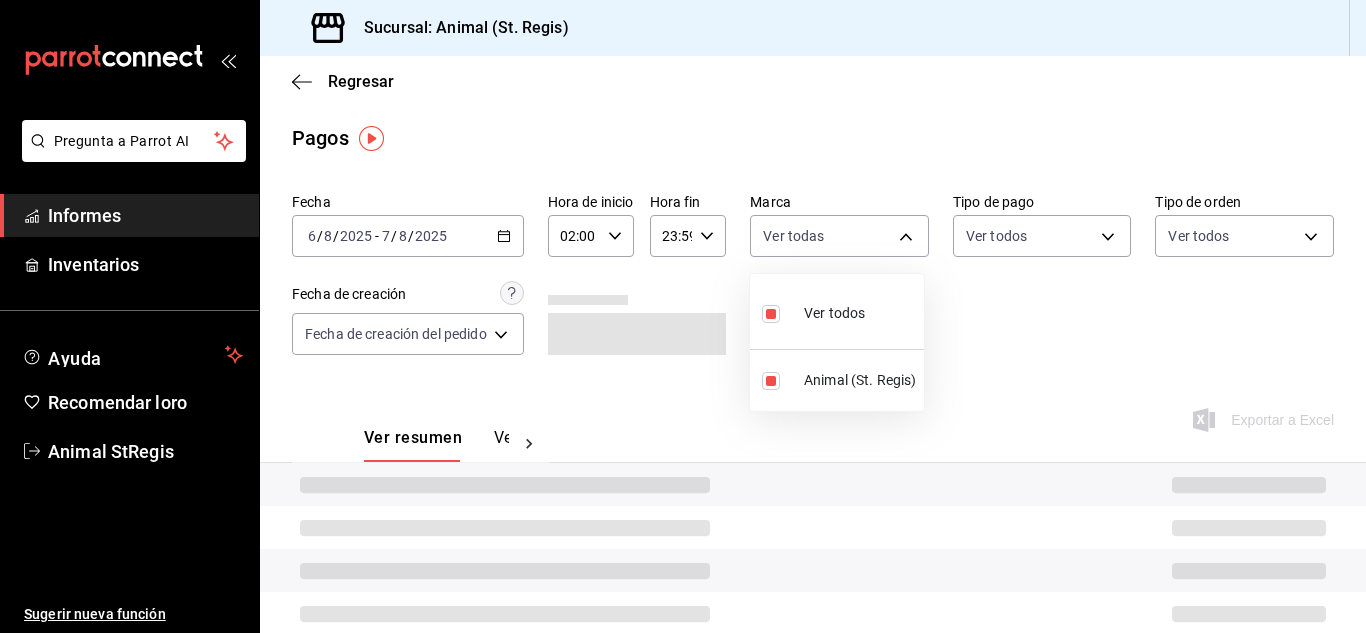 click at bounding box center (683, 316) 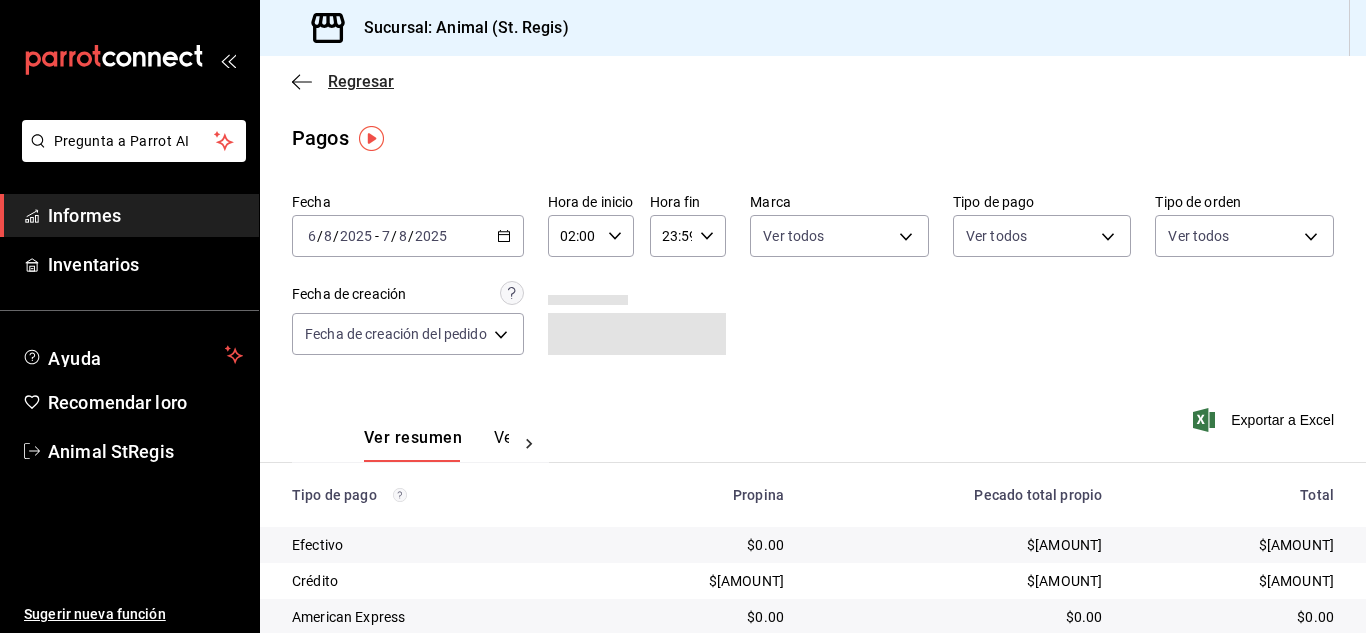 click on "Regresar" at bounding box center [361, 81] 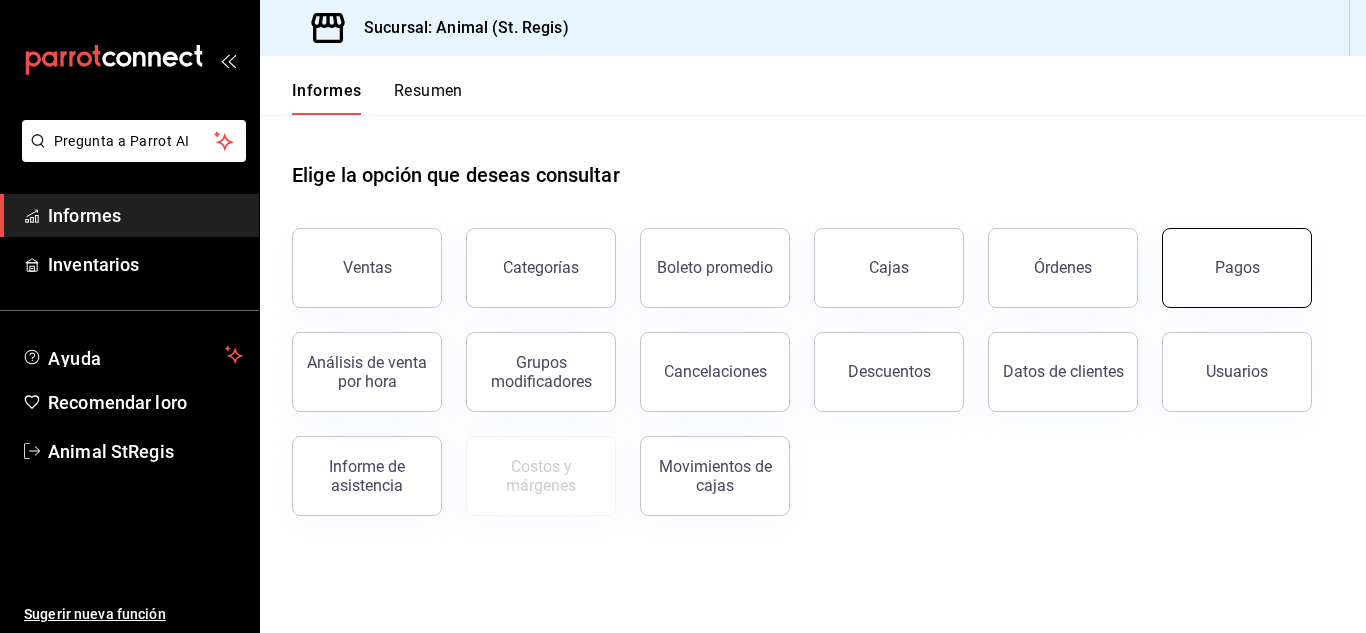 click on "Pagos" at bounding box center [1237, 268] 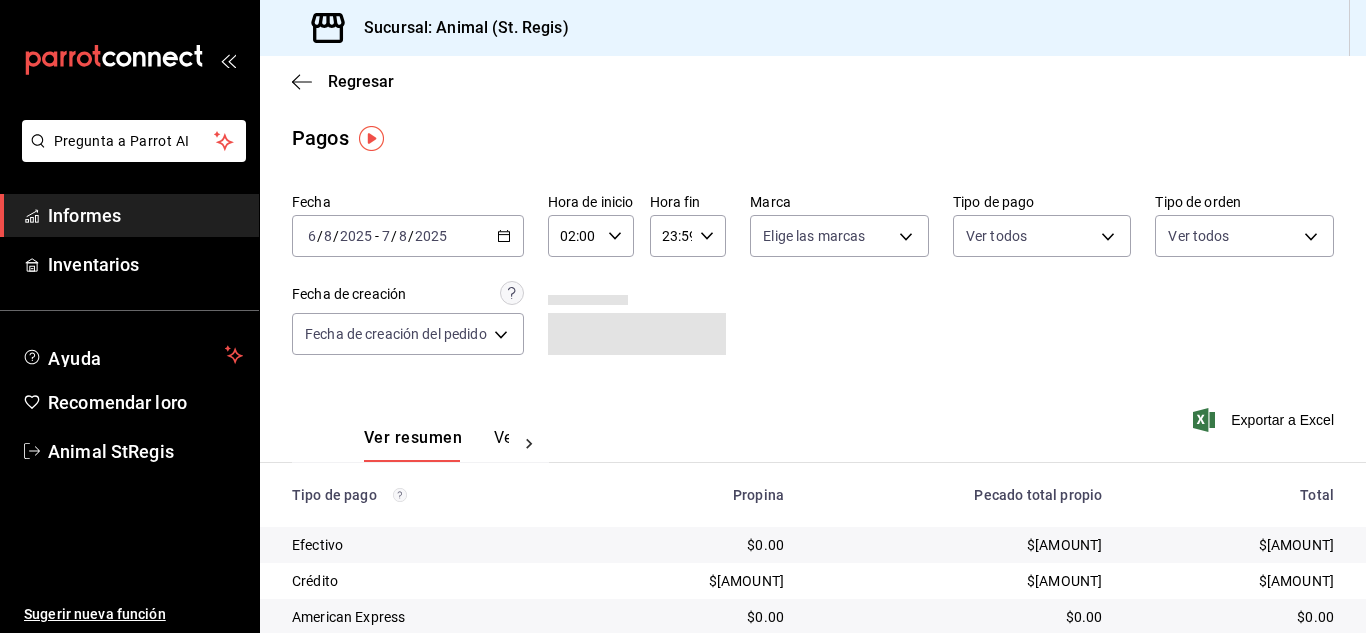 click on "Fecha [DATE] [DATE] - [DATE] [DATE] Hora de inicio [TIME] Hora de inicio Hora fin [TIME] Hora fin Marca Elige las marcas Tipo de pago Ver todos Tipo de orden Ver todos Fecha de creación   Fecha de creación del pedido ORDER" at bounding box center [813, 282] 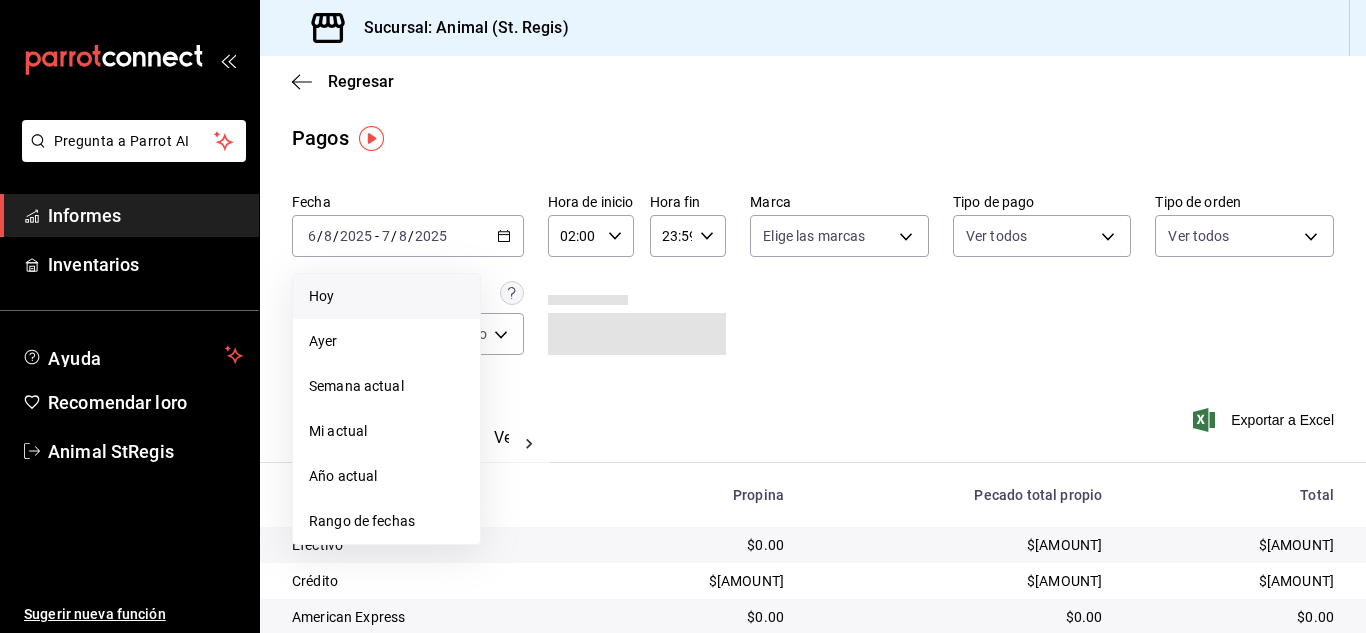 click on "Hoy" at bounding box center [386, 296] 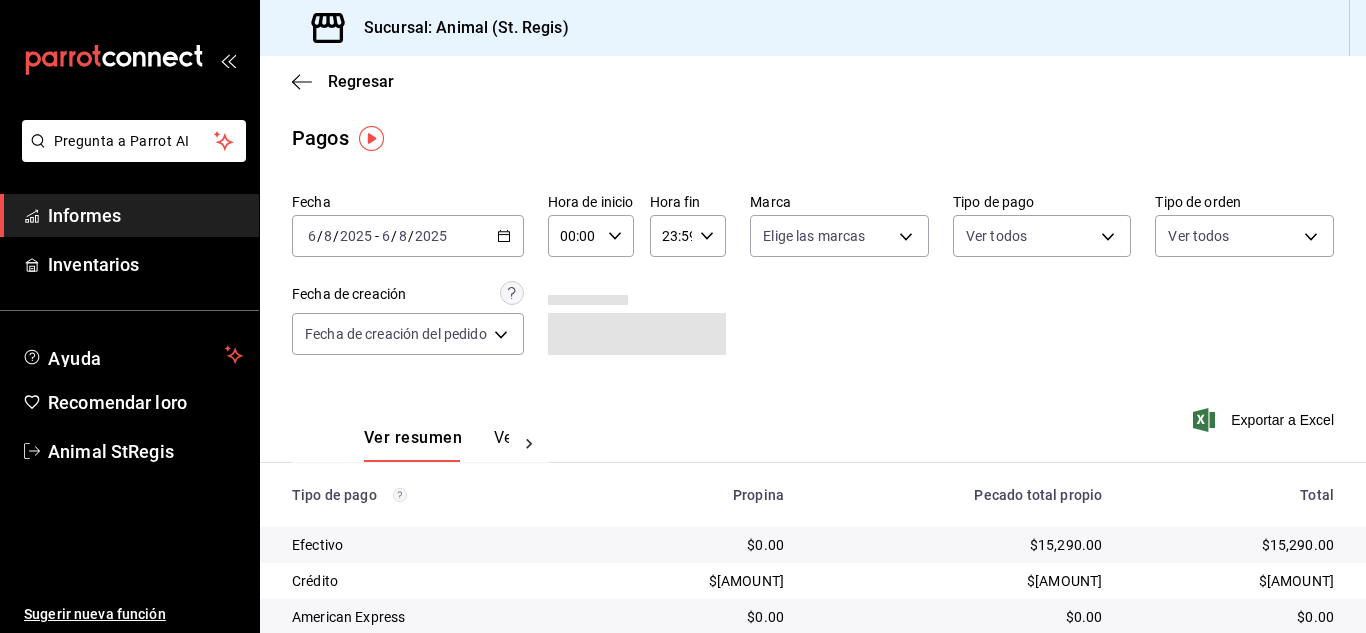 drag, startPoint x: 498, startPoint y: 236, endPoint x: 467, endPoint y: 266, distance: 43.13931 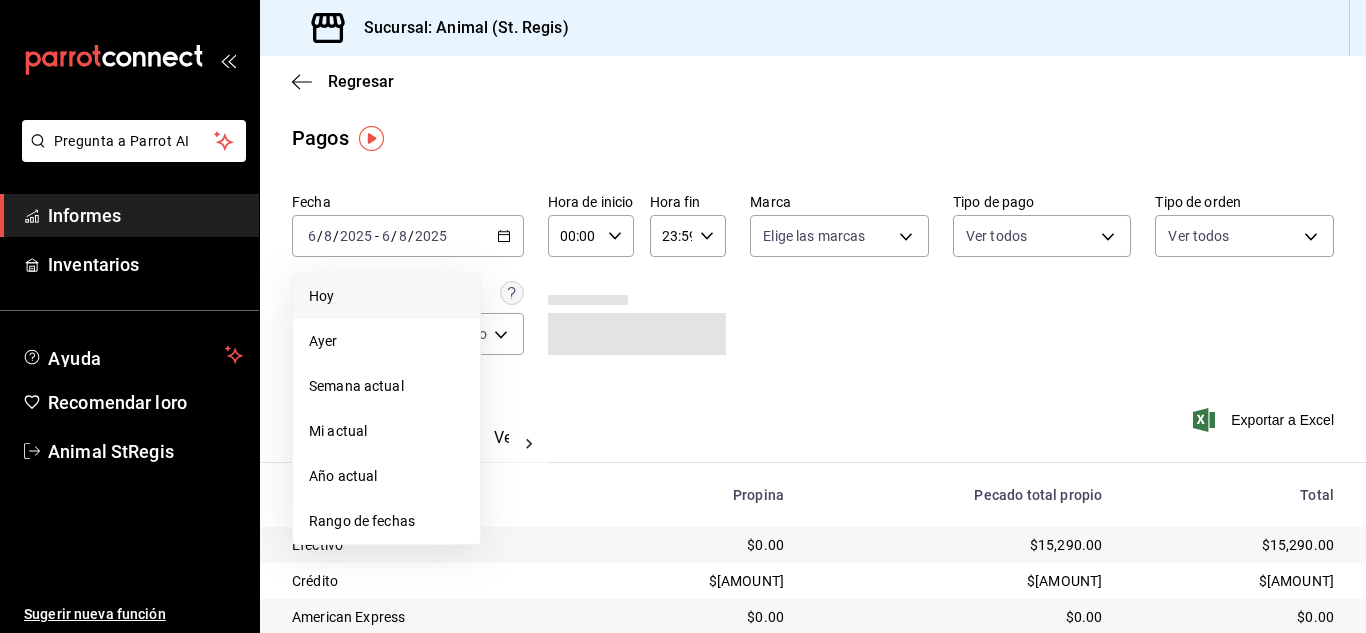 click on "Hoy" at bounding box center (386, 296) 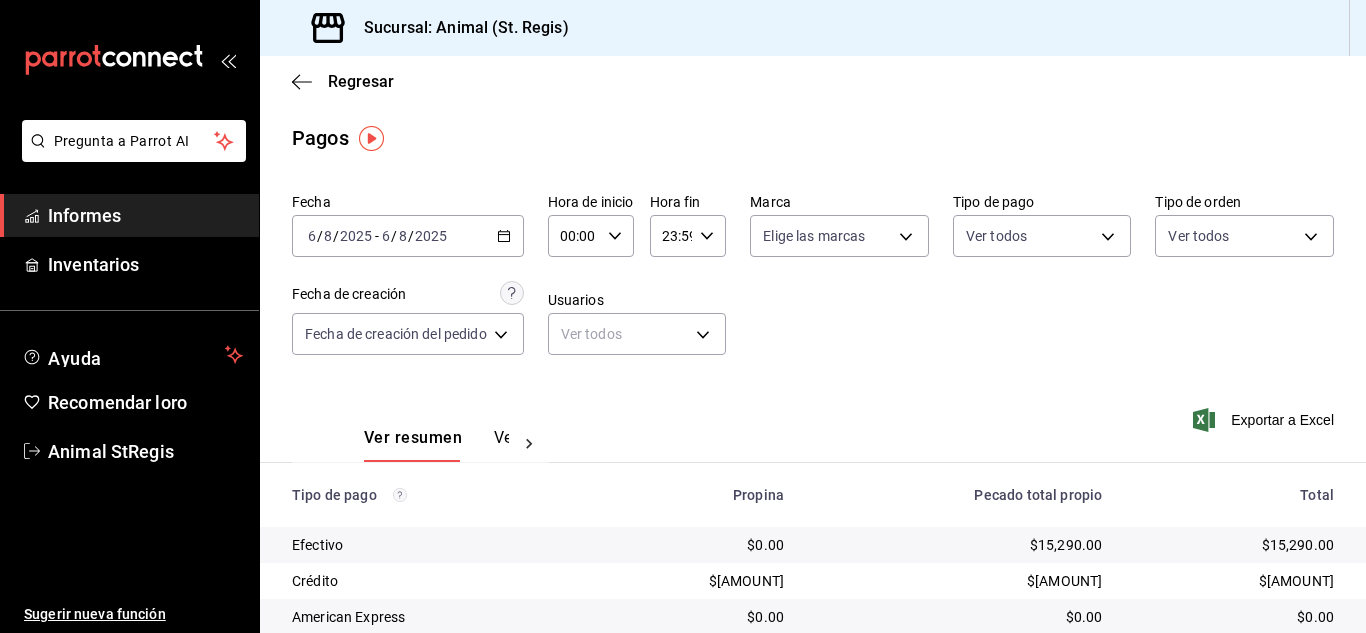 click on "2025-08-06 6 / 8 / 2025 - 2025-08-06 6 / 8 / 2025" at bounding box center [408, 236] 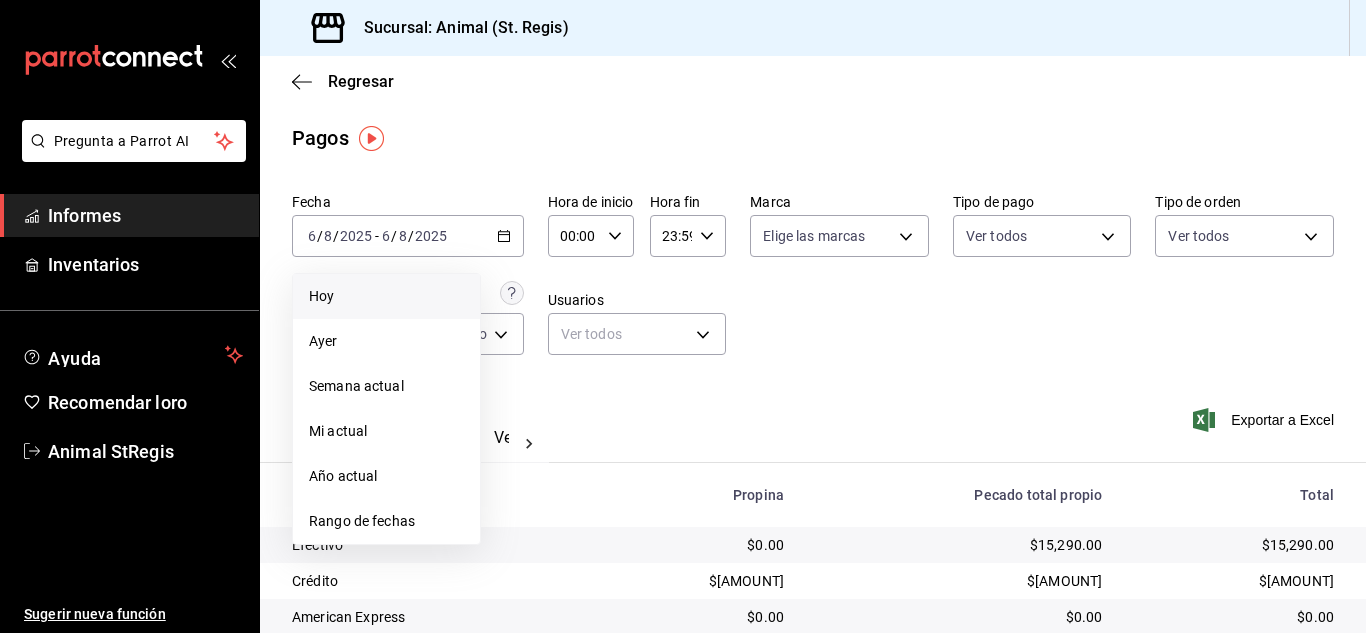 click on "Hoy" at bounding box center [386, 296] 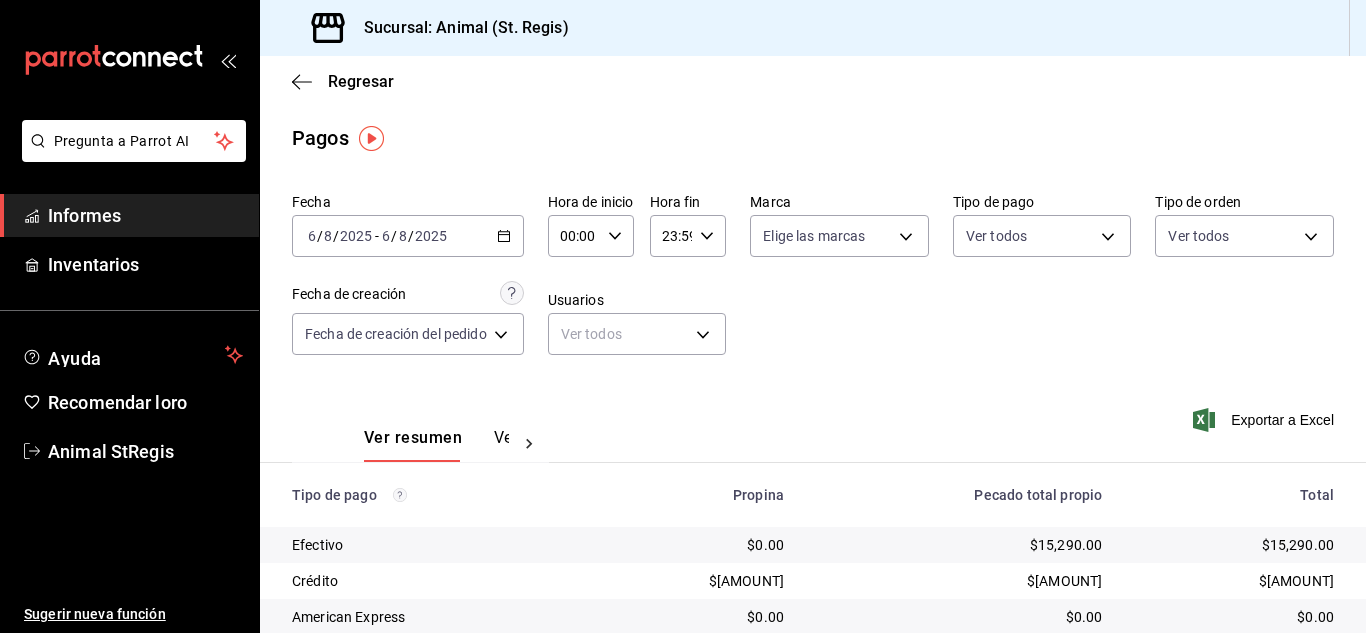 click on "8" at bounding box center (403, 236) 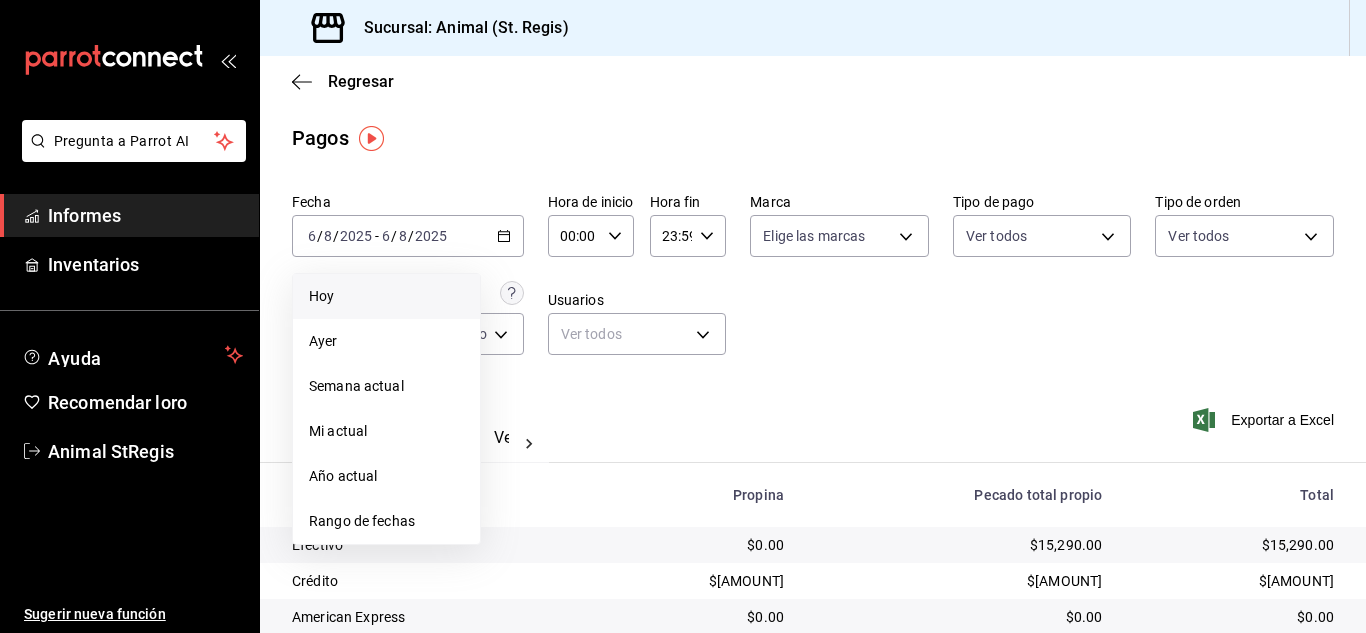 click on "Efectivo" at bounding box center (430, 545) 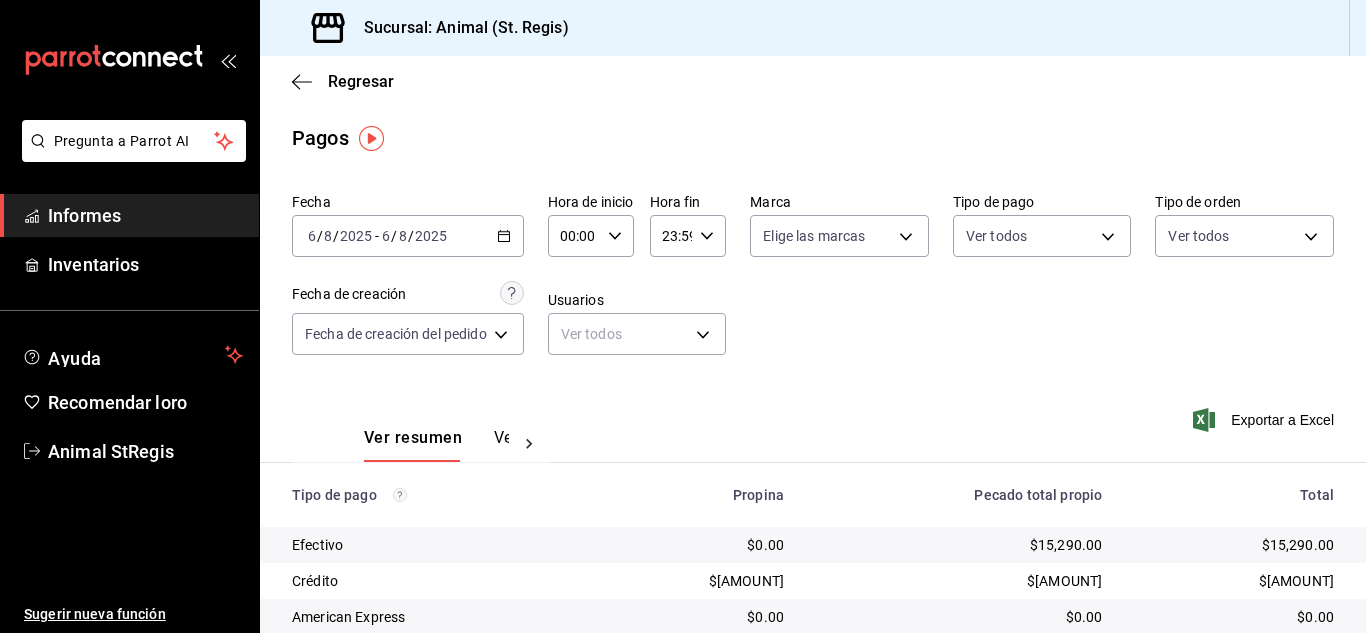 click 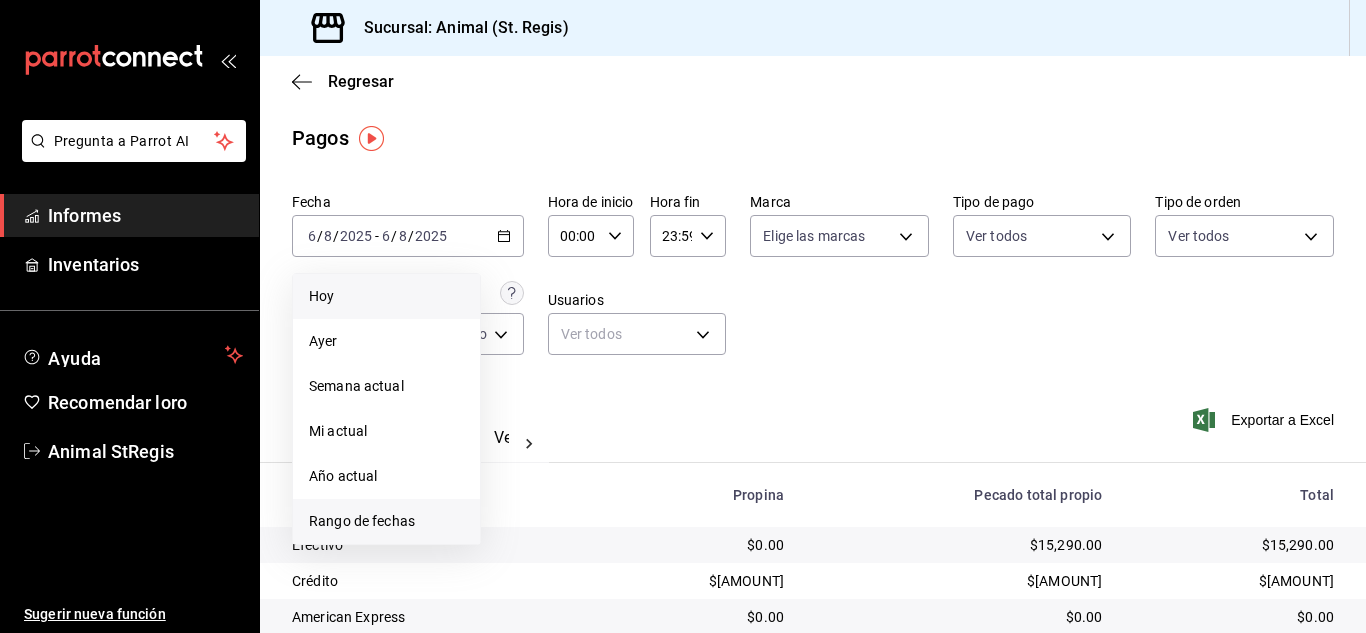 click on "Rango de fechas" at bounding box center (386, 521) 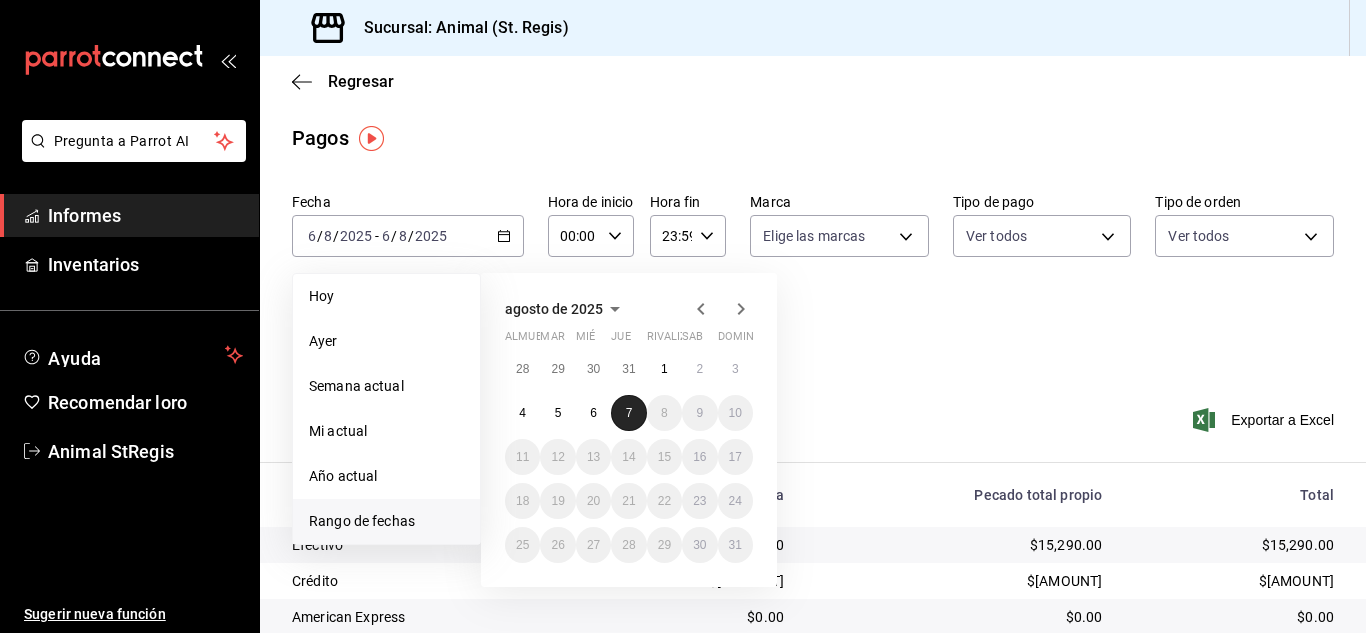 click on "7" at bounding box center [628, 413] 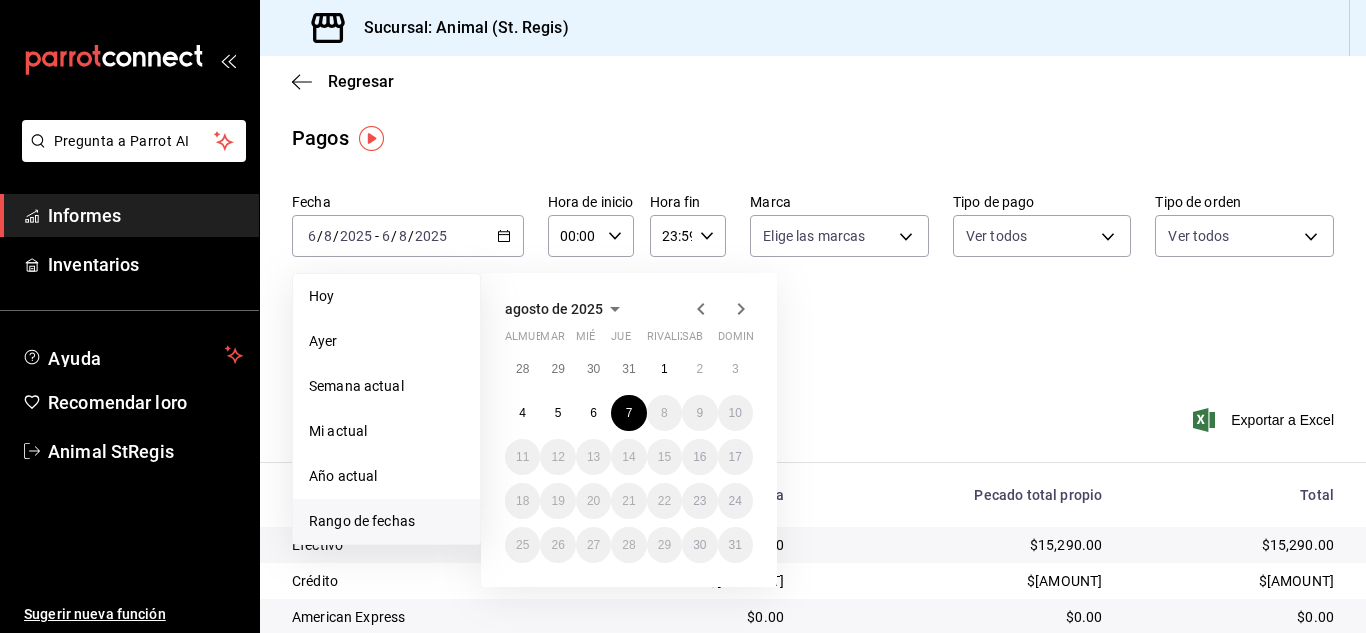 click on "Ver resumen Ver pagos Exportar a Excel" at bounding box center (813, 432) 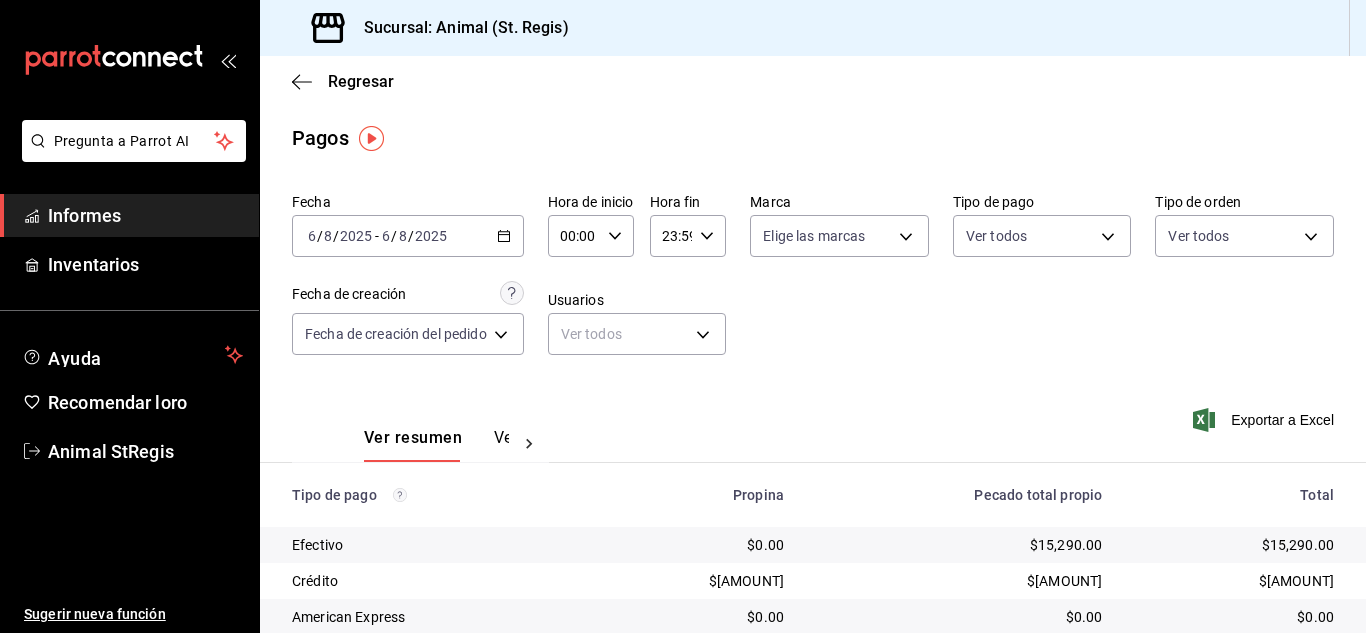 click 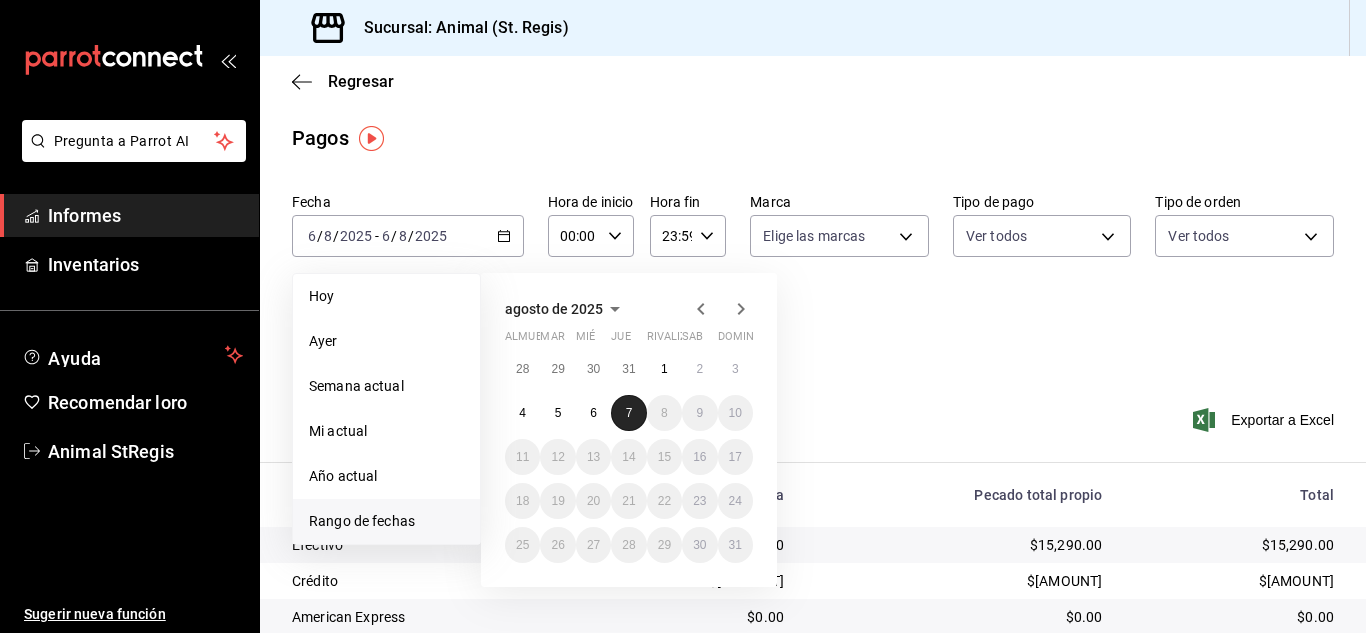 drag, startPoint x: 641, startPoint y: 406, endPoint x: 625, endPoint y: 406, distance: 16 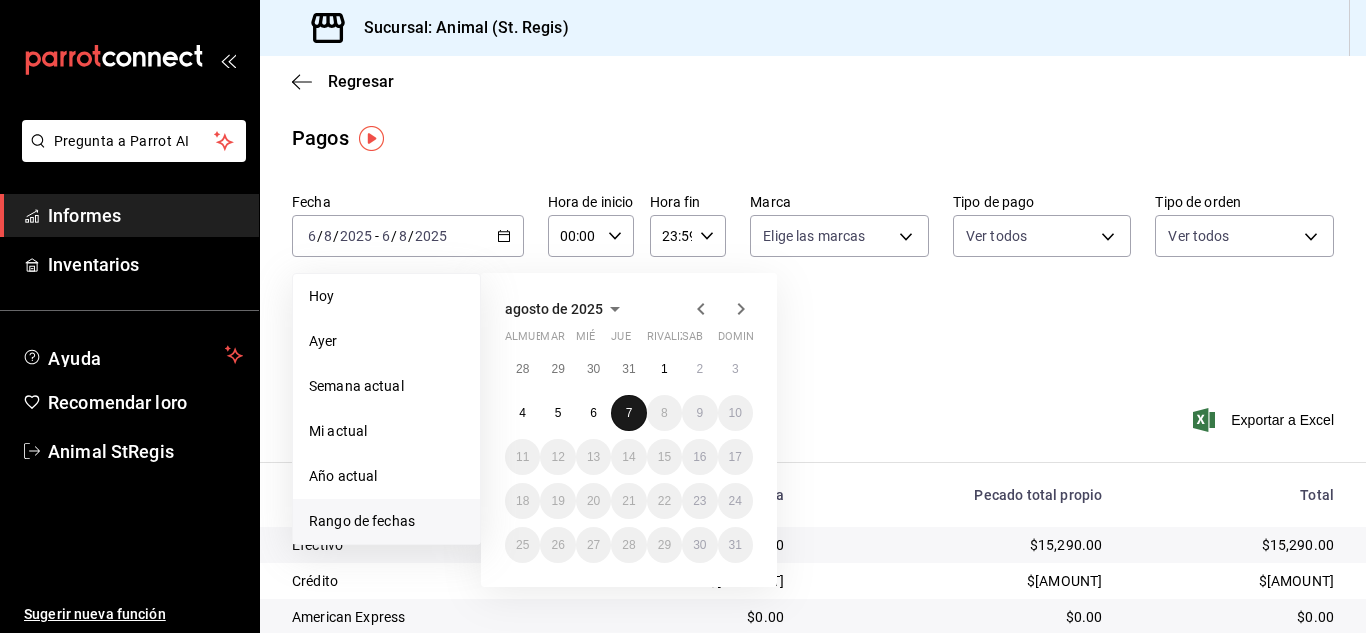 click on "7" at bounding box center (629, 413) 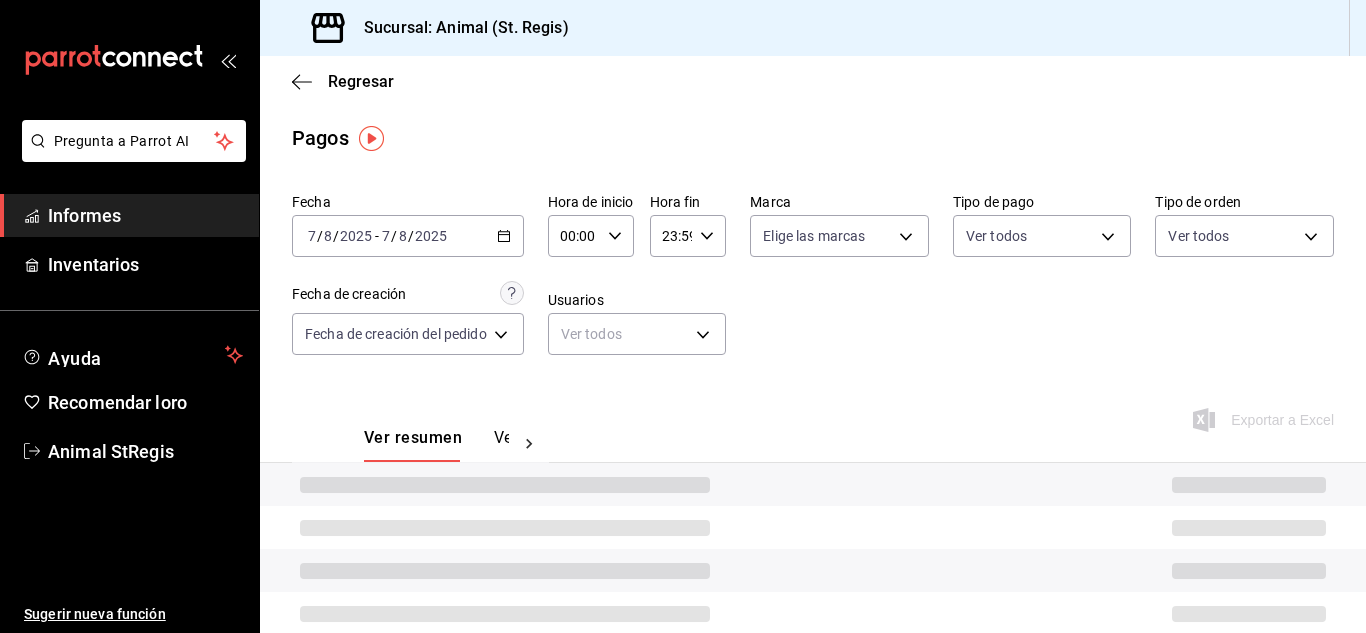 click on "Ver resumen Ver pagos Exportar a Excel" at bounding box center [813, 432] 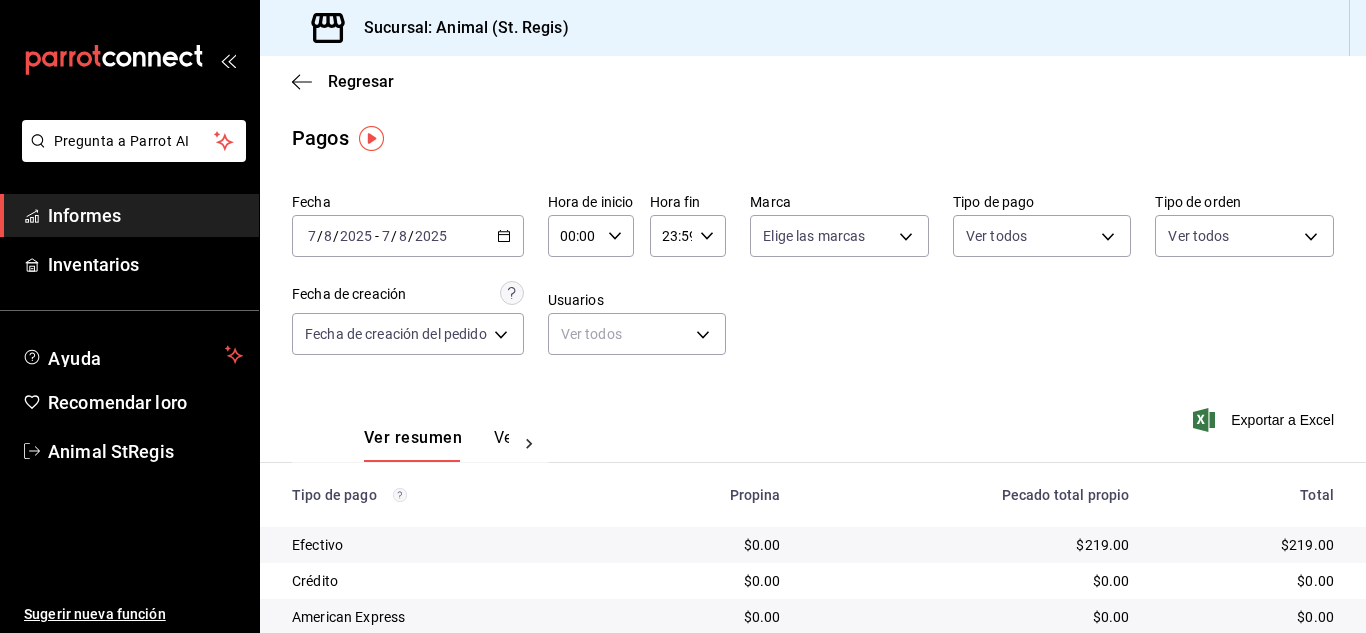 click on "00:00 Hora de inicio" at bounding box center [591, 236] 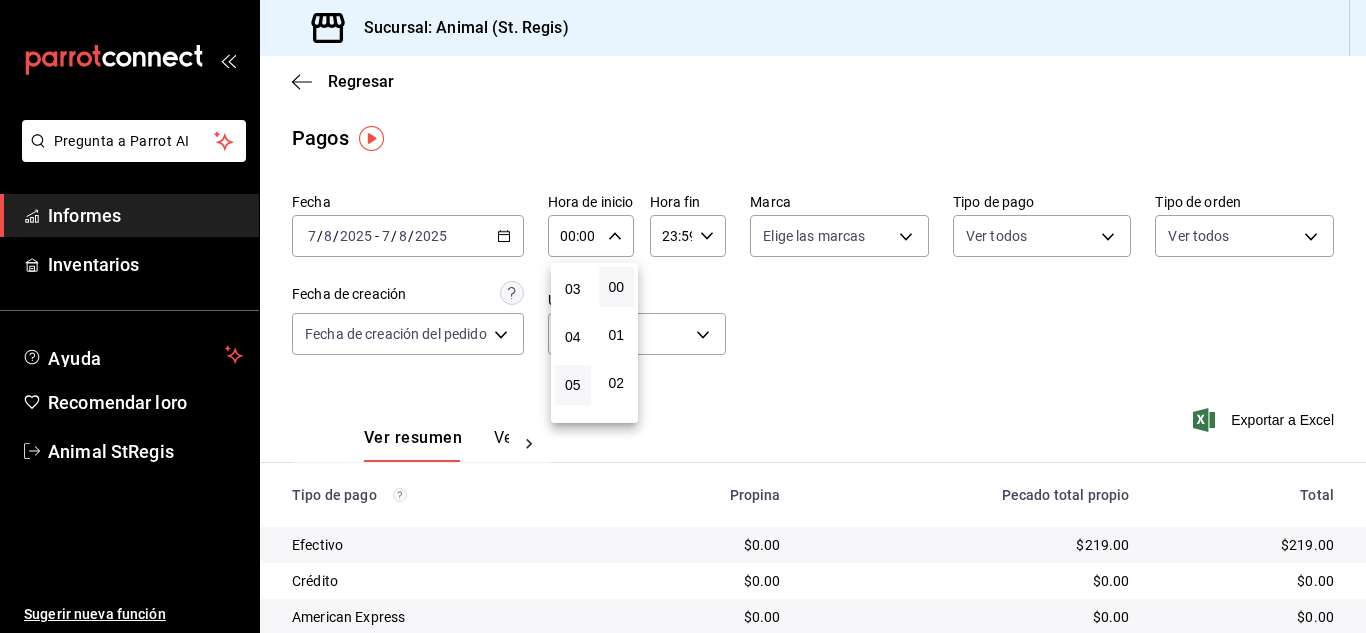 scroll, scrollTop: 200, scrollLeft: 0, axis: vertical 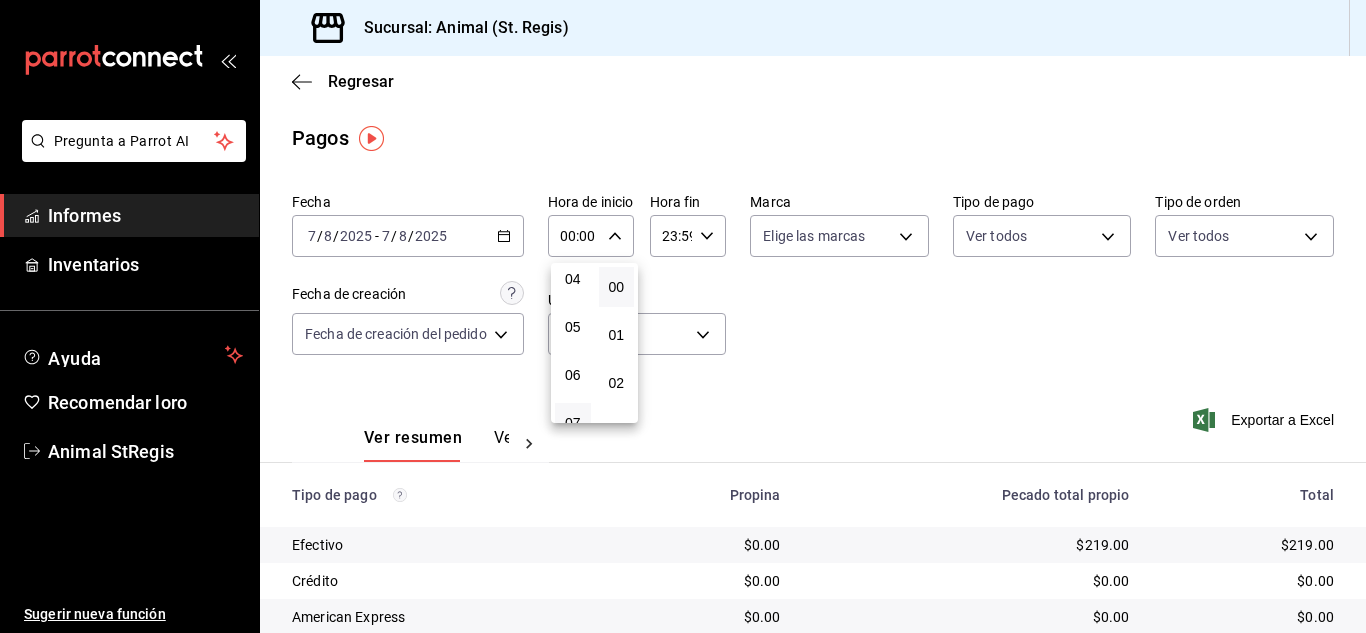 click on "07" at bounding box center [573, 423] 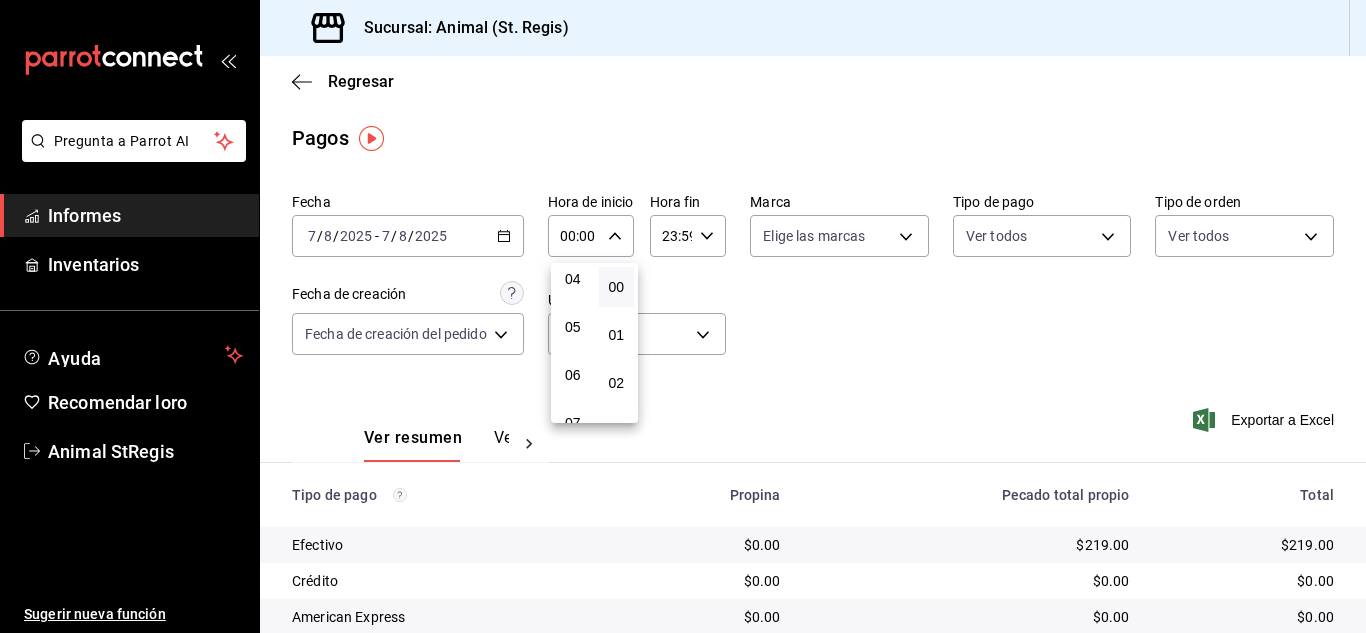 type on "07:00" 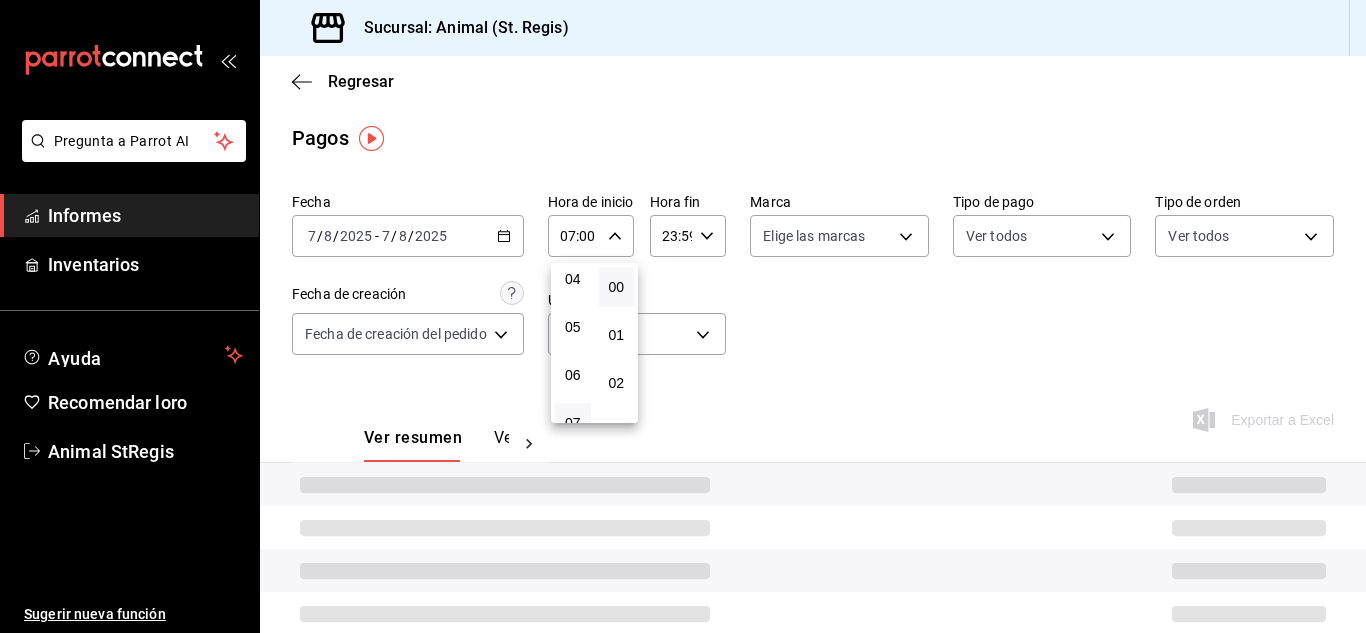 click at bounding box center [683, 316] 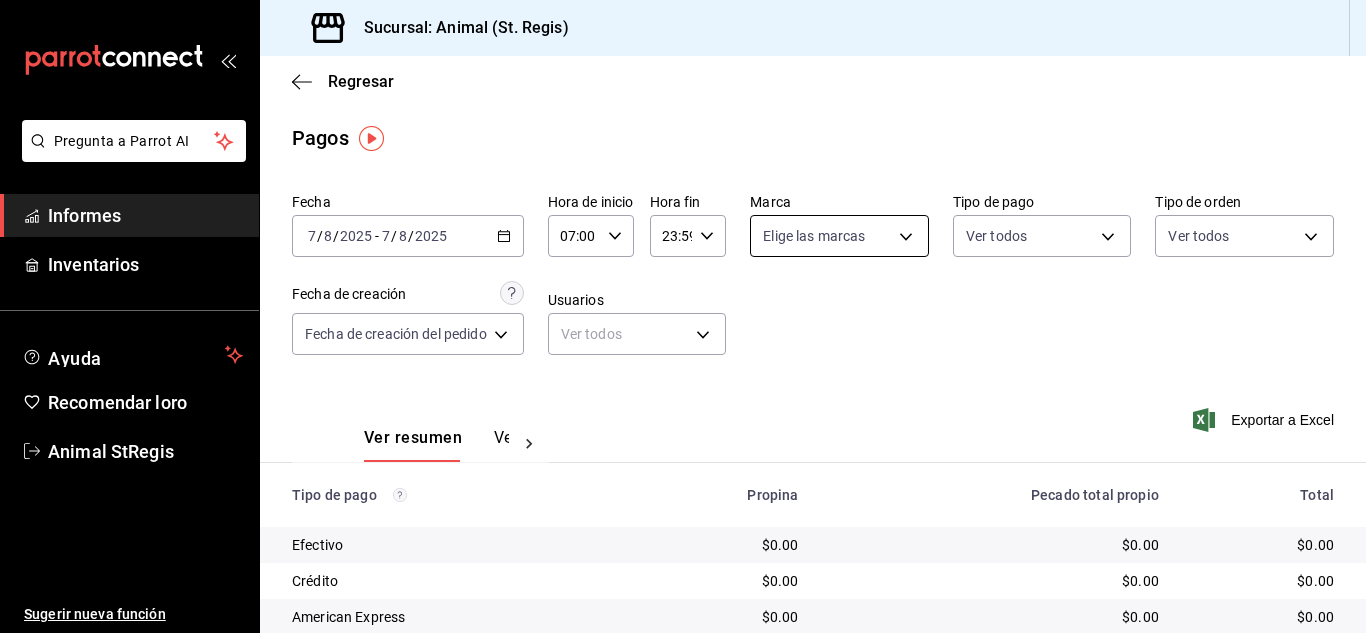 click on "Pregunta a Parrot AI Informes   Inventarios   Ayuda Recomendar loro   Animal [LOCATION]   Sugerir nueva función   Sucursal: Animal ([LOCATION]) Regresar Pagos Fecha [DATE] [DATE] - [DATE] [DATE] Hora de inicio [TIME] Hora de inicio Hora fin [TIME] Hora fin Marca Elige las marcas Tipo de pago Ver todos Tipo de orden Ver todos Fecha de creación   Fecha de creación del pedido ORDER Usuarios Ver todos null Ver resumen Ver pagos Exportar a Excel Tipo de pago   Propina Pecado total propio Total Efectivo $0.00 $0.00 $0.00 Crédito $0.00 $0.00 $0.00 American Express $0.00 $0.00 $0.00 Transferencia $0.00 $0.00 $0.00 CxC Empleados $0.00 $0.00 $0.00 Clientes de CxC $0.00 $0.00 $0.00 UDS $0.00 $0.00 $0.00 Débito $0.00 $0.00 $0.00 Total $0.00 $0.00 $0.00 Texto original Valora esta traducción Tu opinión servirá para ayudar a mejorar el Traductor de Google Pregunta a Parrot AI Informes   Inventarios   Ayuda Recomendar loro   Animal [LOCATION]   Sugerir nueva función   Ver video tutorial Ir a un video" at bounding box center (683, 316) 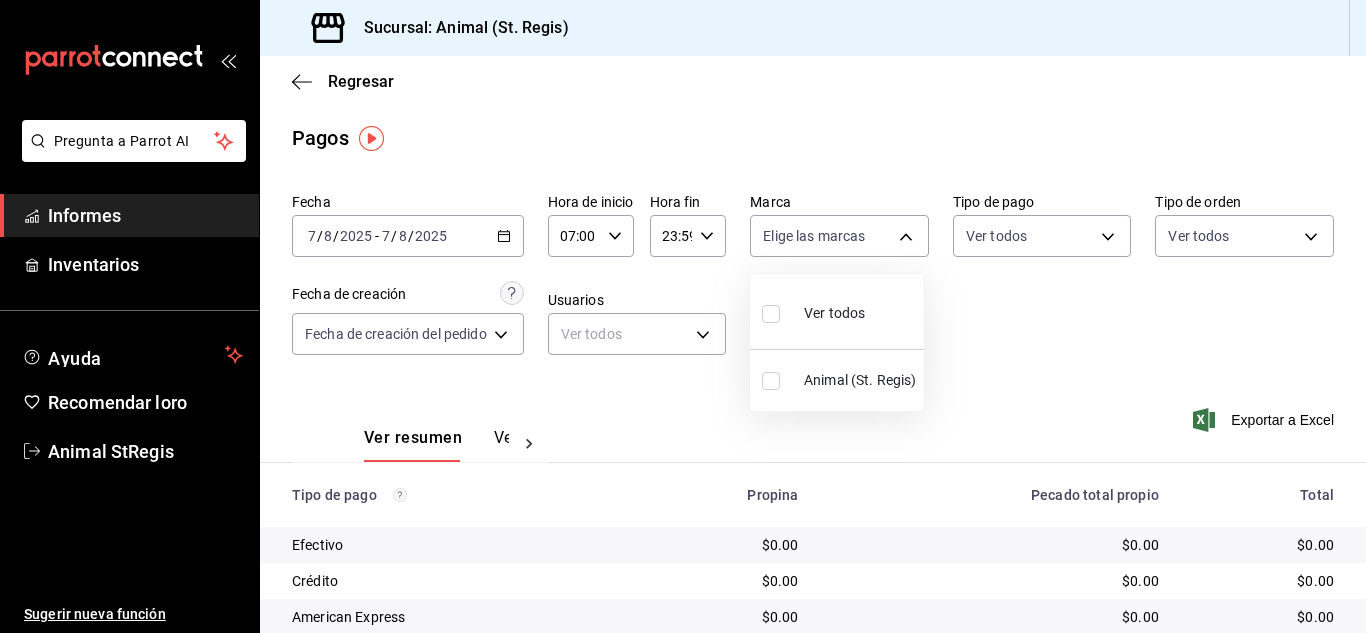 drag, startPoint x: 776, startPoint y: 306, endPoint x: 830, endPoint y: 316, distance: 54.91812 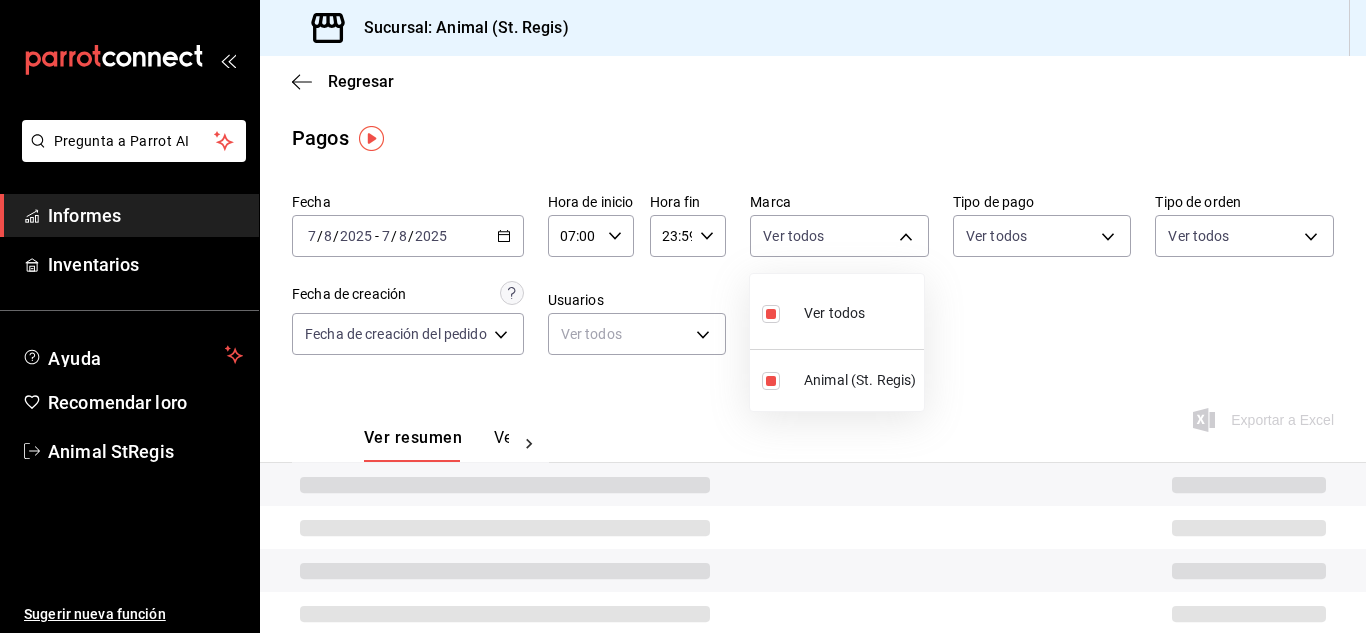 click at bounding box center (683, 316) 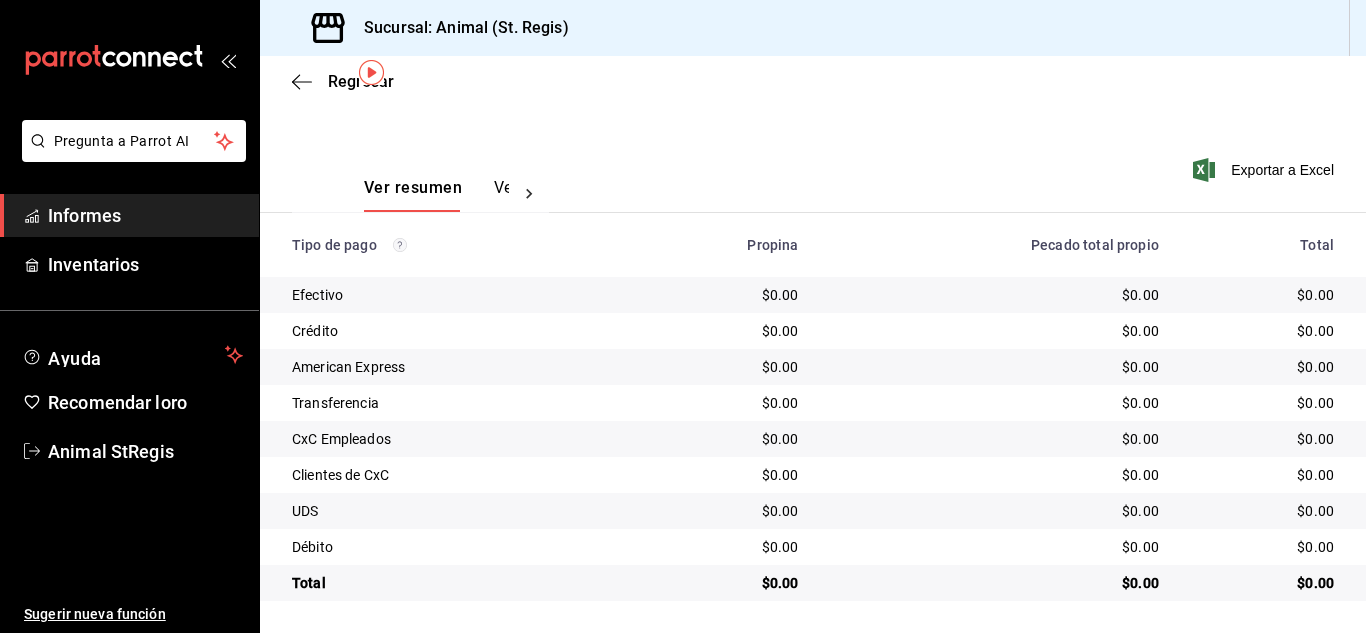 scroll, scrollTop: 0, scrollLeft: 0, axis: both 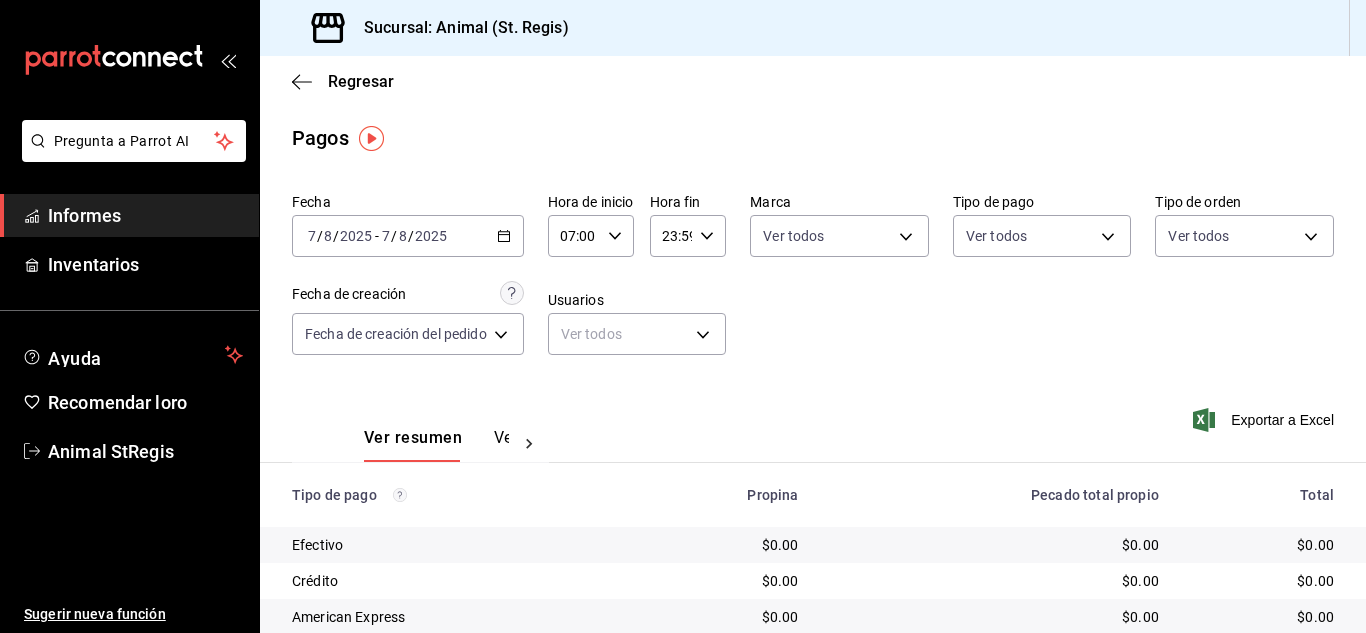 click on "Regresar Pagos Fecha [DATE] [DATE] - [DATE] [DATE] Hora de inicio [TIME] Hora de inicio Hora fin [TIME] Hora fin Marca Ver todos [UUID] Tipo de pago Ver todos Tipo de orden Ver todos Fecha de creación   Fecha de creación del pedido ORDER Usuarios Ver todos null Ver resumen Ver pagos Exportar a Excel Tipo de pago   Propina Pecado total propio Total Efectivo $0.00 $0.00 $0.00 Crédito $0.00 $0.00 $0.00 American Express $0.00 $0.00 $0.00 Transferencia $0.00 $0.00 $0.00 CxC Empleados $0.00 $0.00 $0.00 Clientes de CxC $0.00 $0.00 $0.00 UDS $0.00 $0.00 $0.00 Débito $0.00 $0.00 $0.00 Total $0.00 $0.00 $0.00" at bounding box center [813, 469] 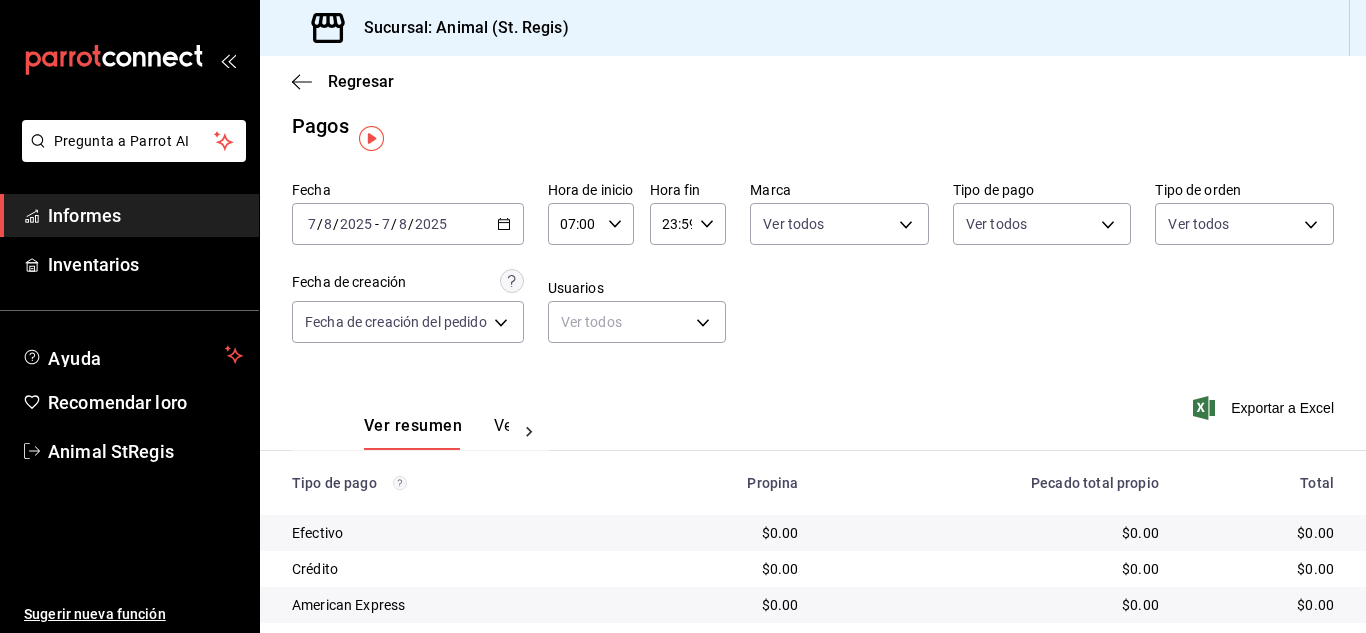 scroll, scrollTop: 0, scrollLeft: 0, axis: both 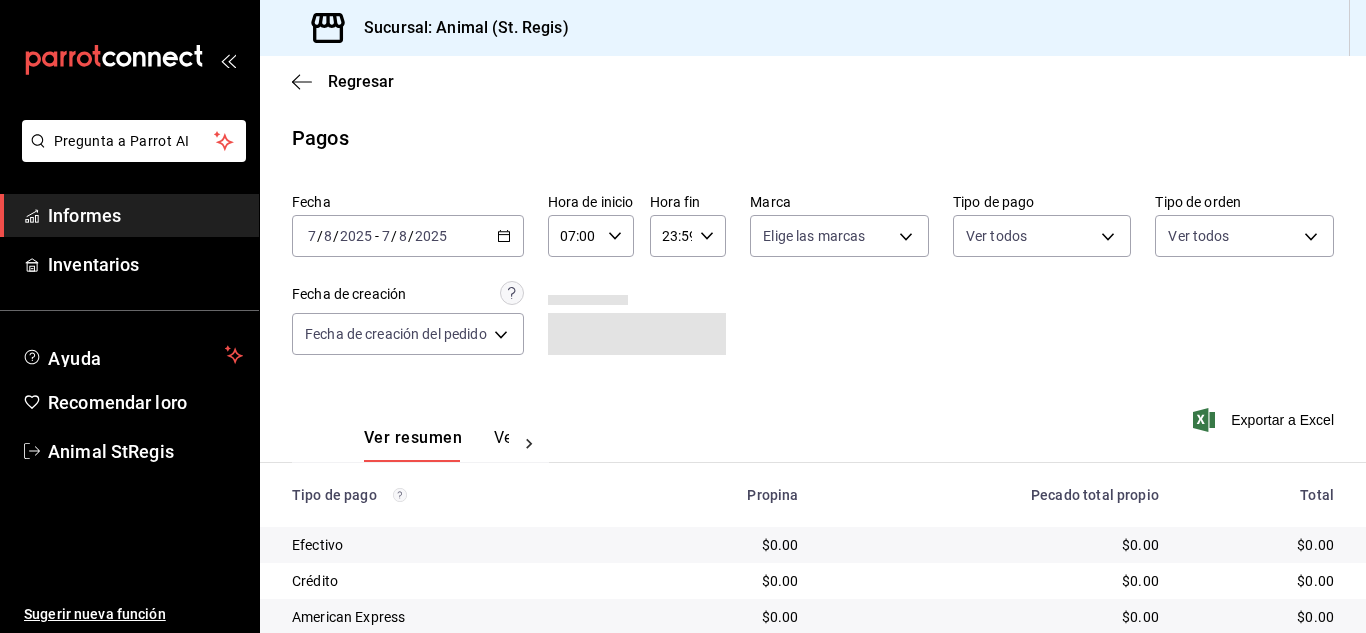 click on "Fecha [DATE] [DAY] / [MONTH] / [YEAR] [DAY] / [MONTH] / [YEAR] - [DATE] [DAY] / [MONTH] / [YEAR] [DAY] / [MONTH] / [YEAR] Hora de inicio 07:00 Hora de inicio Hora fin 23:59 Hora fin Marca Elige las marcas Tipo de pago Ver todos Tipo de orden Ver todos Fecha de creación   Fecha de creación del pedido ORDER" at bounding box center [813, 282] 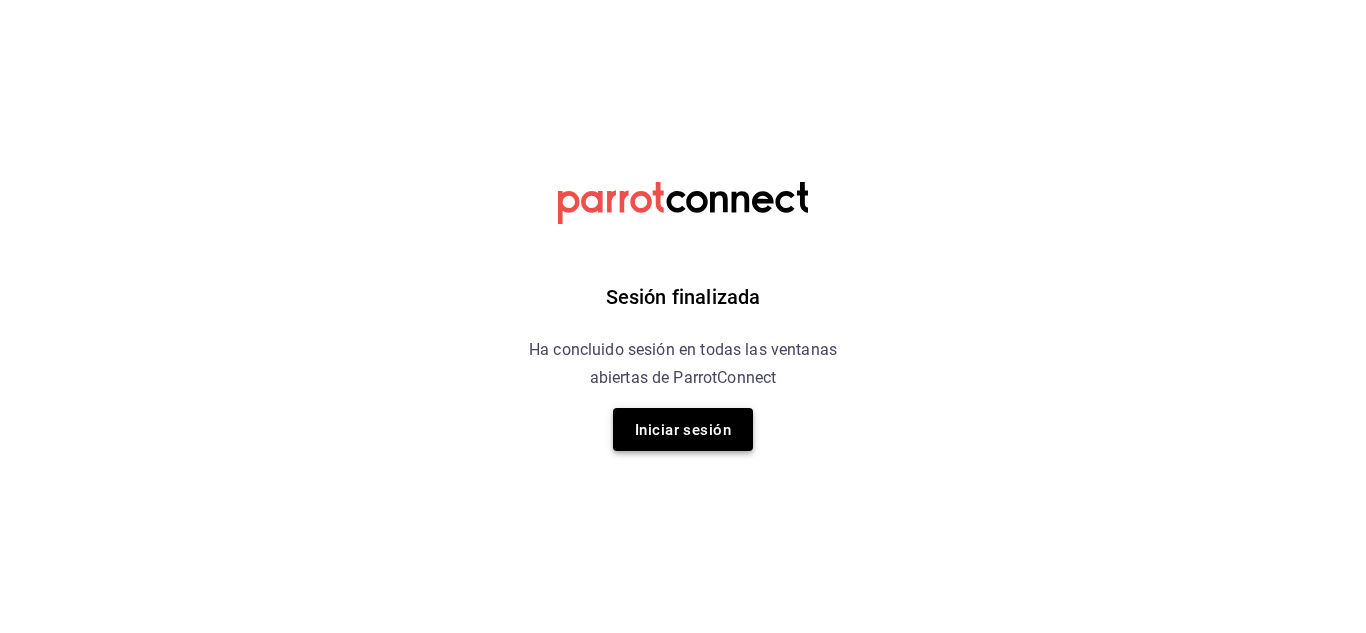click on "Iniciar sesión" at bounding box center (683, 430) 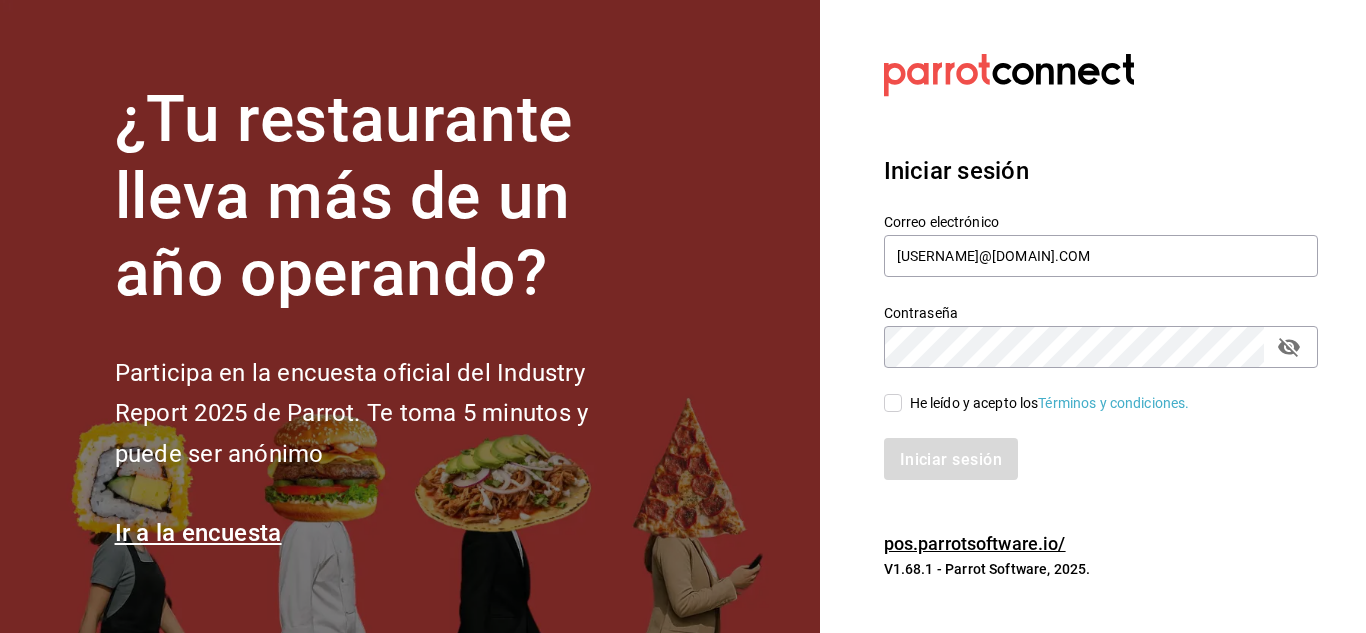 click on "He leído y acepto los  Términos y condiciones." at bounding box center (893, 403) 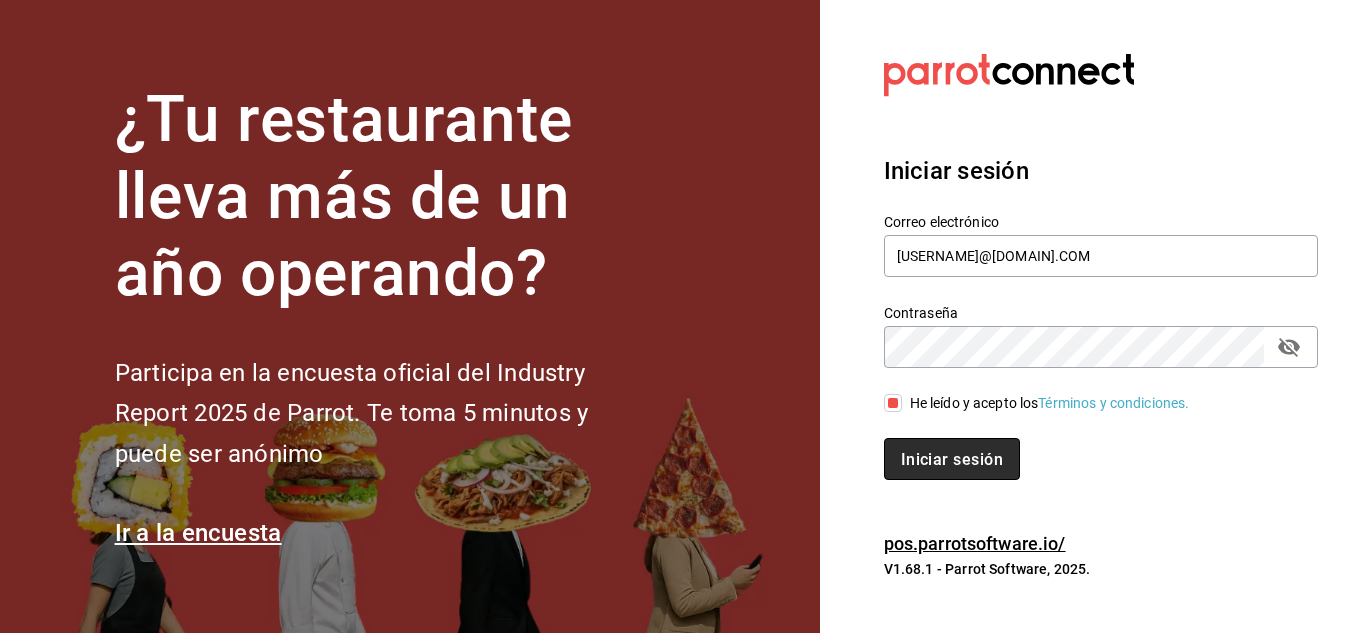 click on "Iniciar sesión" at bounding box center (952, 458) 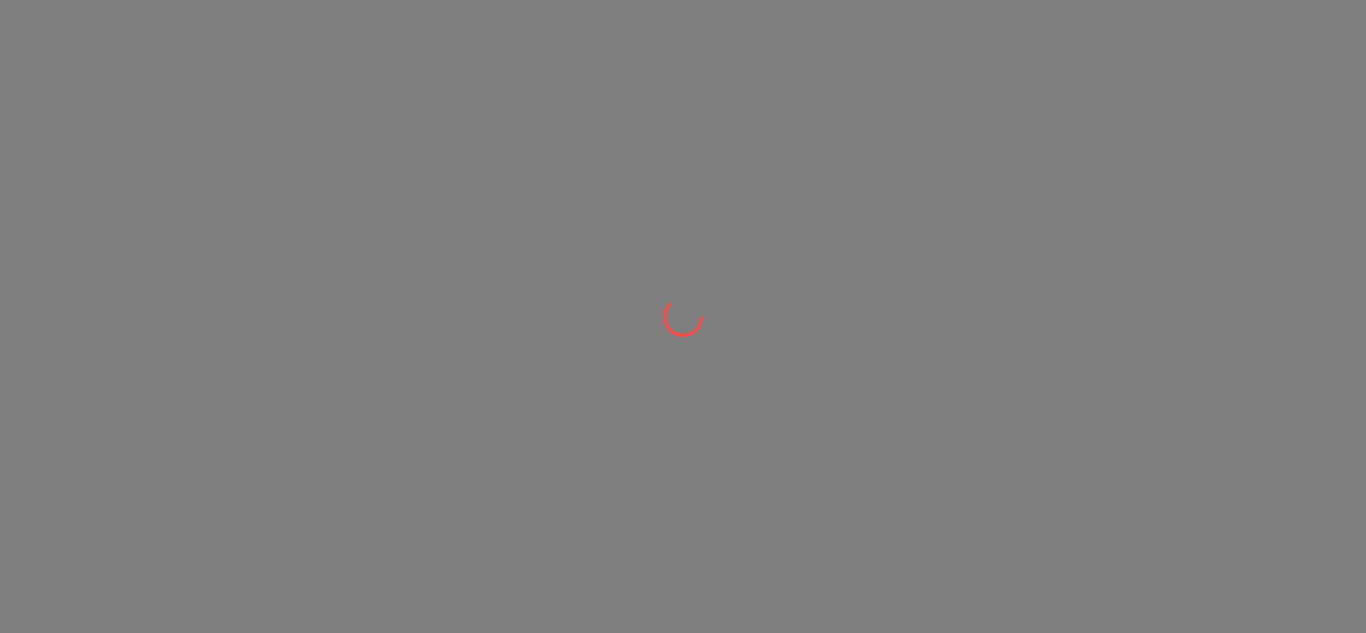 scroll, scrollTop: 0, scrollLeft: 0, axis: both 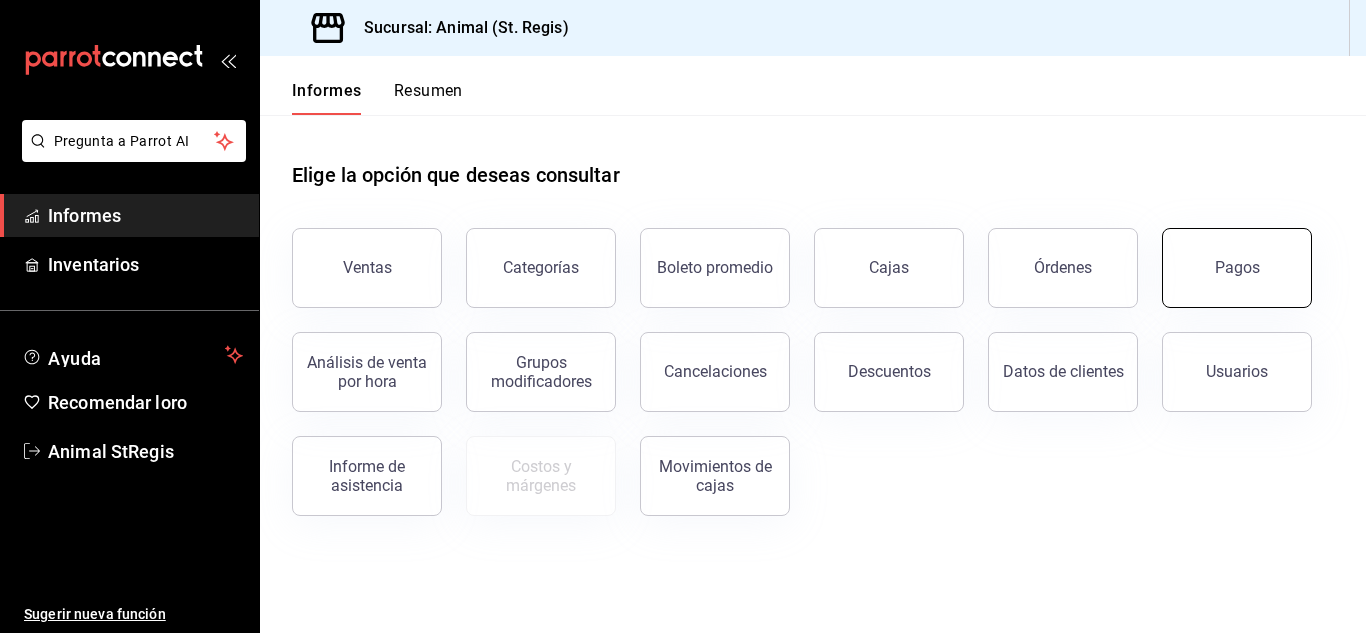 click on "Pagos" at bounding box center (1237, 267) 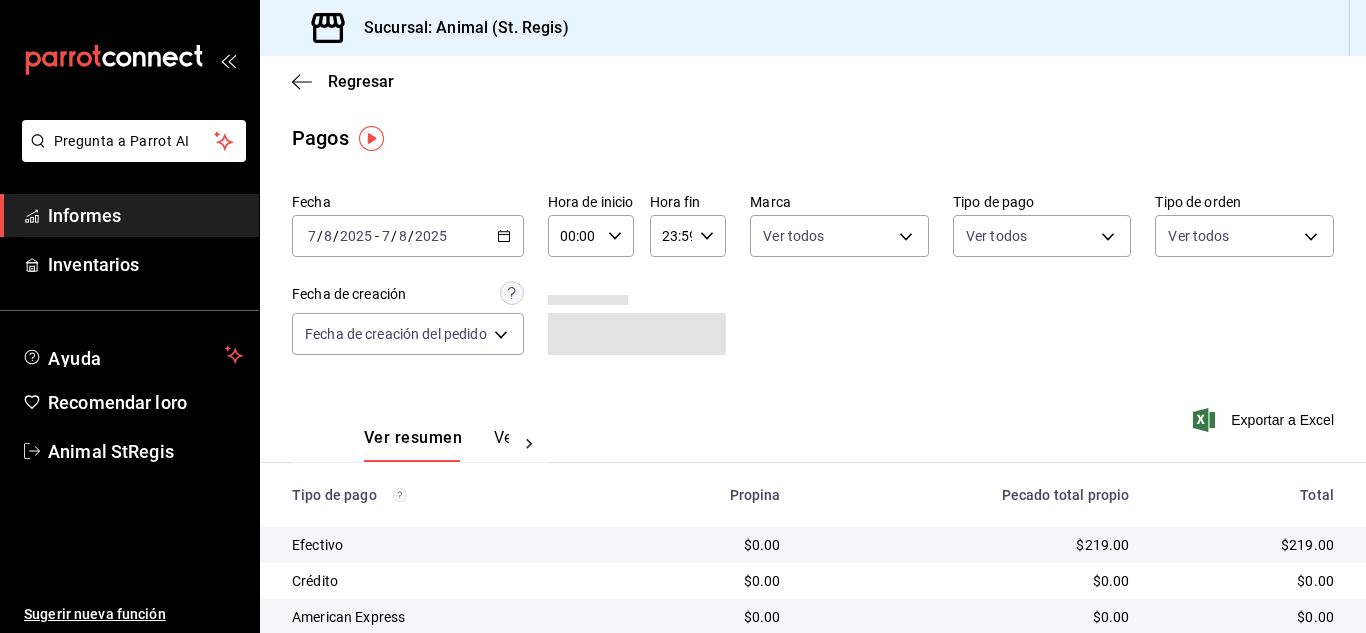 click on "00:00" at bounding box center (574, 236) 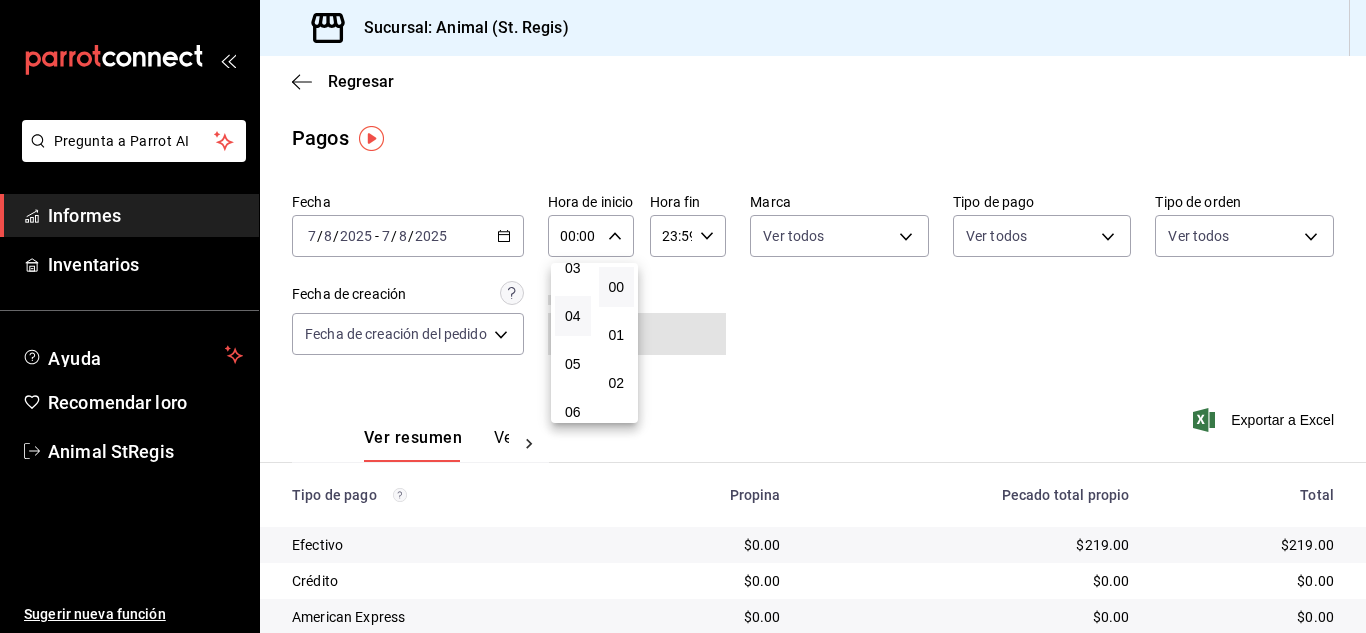 scroll, scrollTop: 200, scrollLeft: 0, axis: vertical 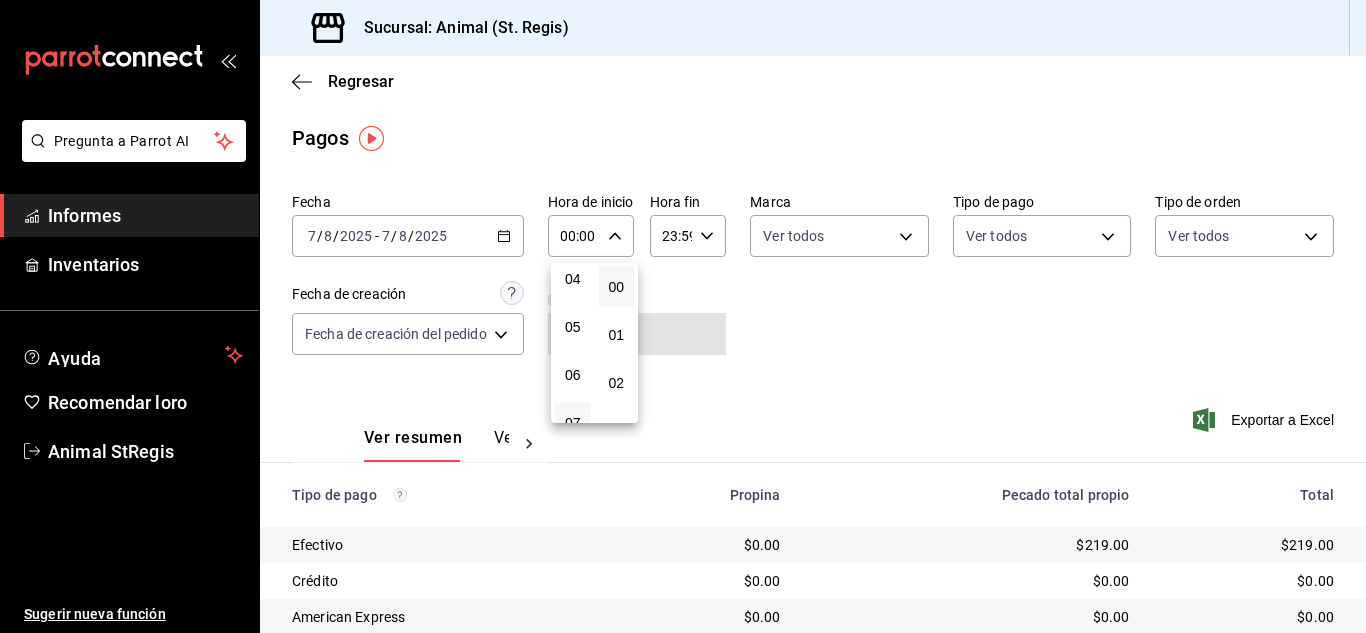 click on "07" at bounding box center [573, 423] 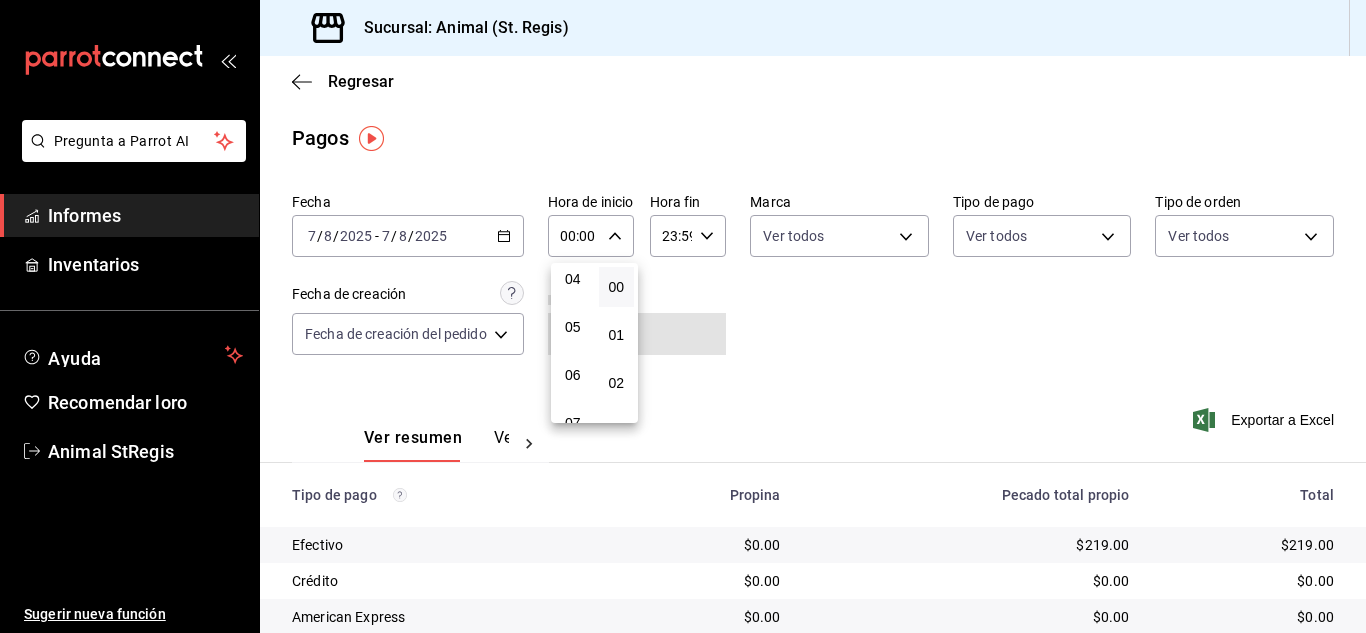 type on "07:00" 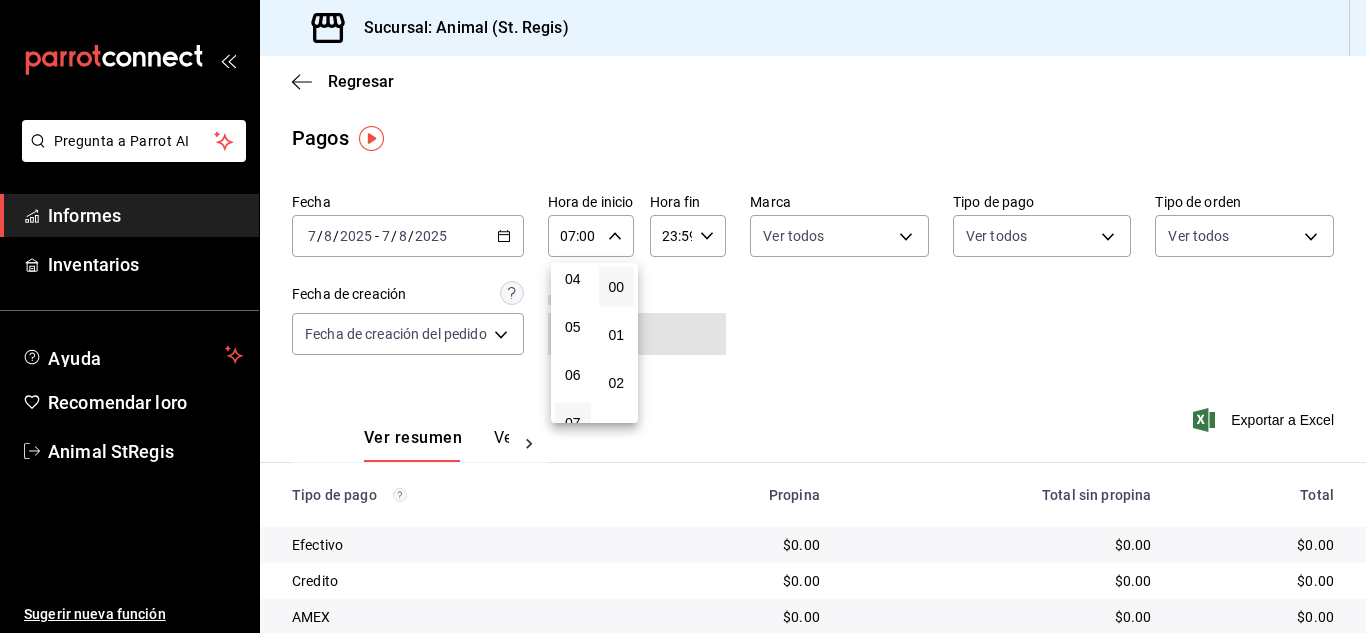 click at bounding box center (683, 316) 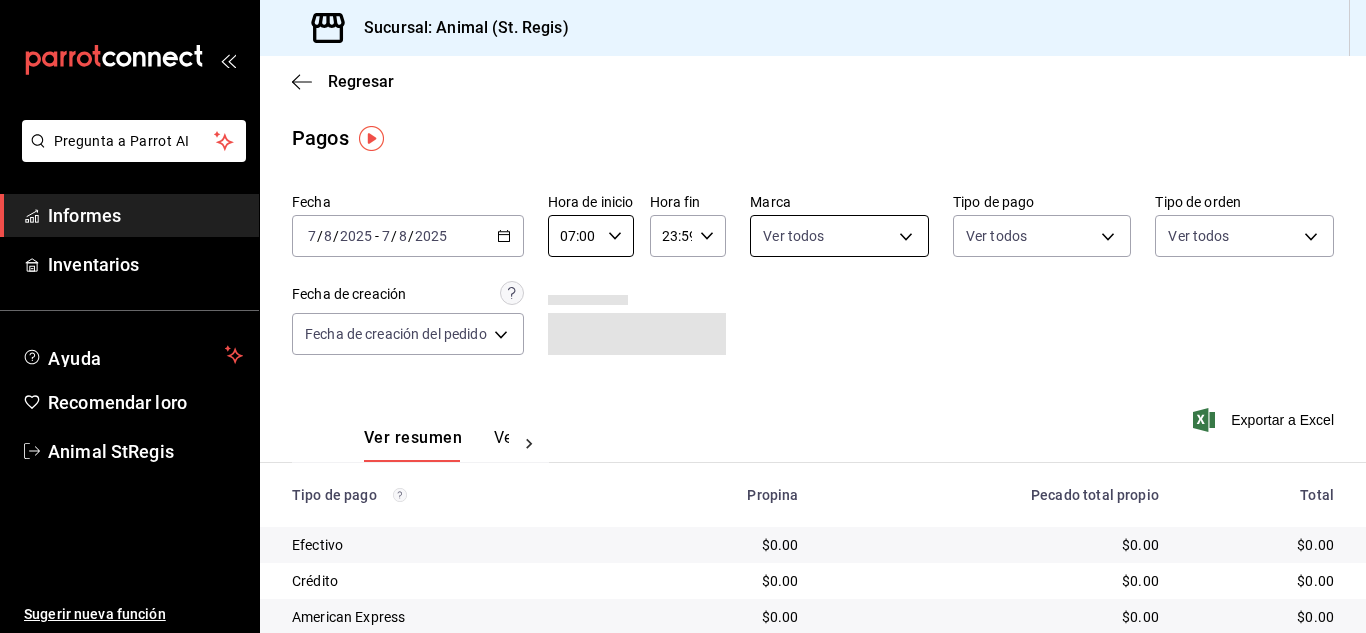 click on "Pregunta a Parrot AI Informes   Inventarios   Ayuda Recomendar loro   Animal StRegis   Sugerir nueva función   Sucursal: Animal (St. Regis) Regresar Pagos Fecha 2025-08-07 7 / 8 / 2025 - 2025-08-07 7 / 8 / 2025 Hora de inicio 07:00 Hora de inicio Hora fin 23:59 Hora fin Marca Ver todos Tipo de pago Ver todos Tipo de orden Ver todos Fecha de creación   Fecha de creación del pedido ORDER Ver resumen Ver pagos Exportar a Excel Tipo de pago   Propina Pecado total propio Total Efectivo $0.00 $0.00 $0.00 Crédito $0.00 $0.00 $0.00 American Express $0.00 $0.00 $0.00 Transferencia $0.00 $0.00 $0.00 CxC Empleados $0.00 $0.00 $0.00 Clientes de CxC $0.00 $0.00 $0.00 UDS $0.00 $0.00 $0.00 Débito $0.00 $0.00 $0.00 Total $0.00 $0.00 $0.00 Texto original Valora esta traducción Tu opinión servirá para ayudar a mejorar el Traductor de Google Pregunta a Parrot AI Informes   Inventarios   Ayuda Recomendar loro   Animal StRegis   Sugerir nueva función   GANA 1 MES GRATIS EN TU SUSCRIPCIÓN AQUÍ Ver video tutorial" at bounding box center [683, 316] 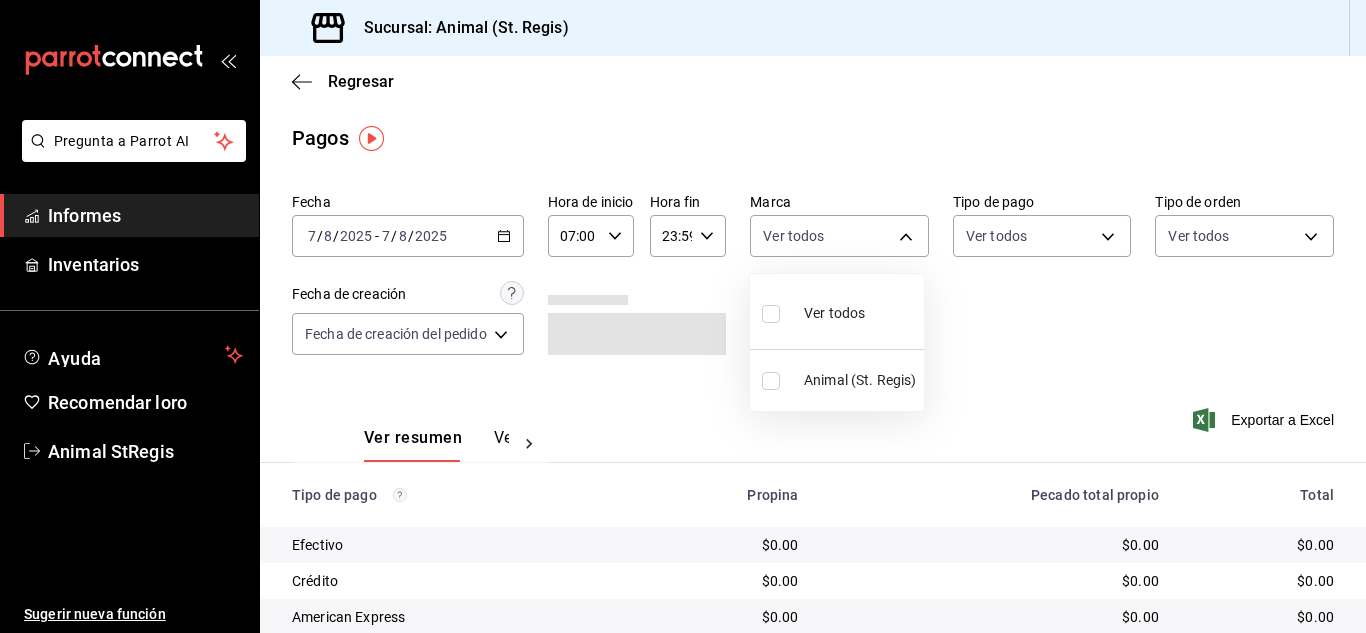click at bounding box center [771, 314] 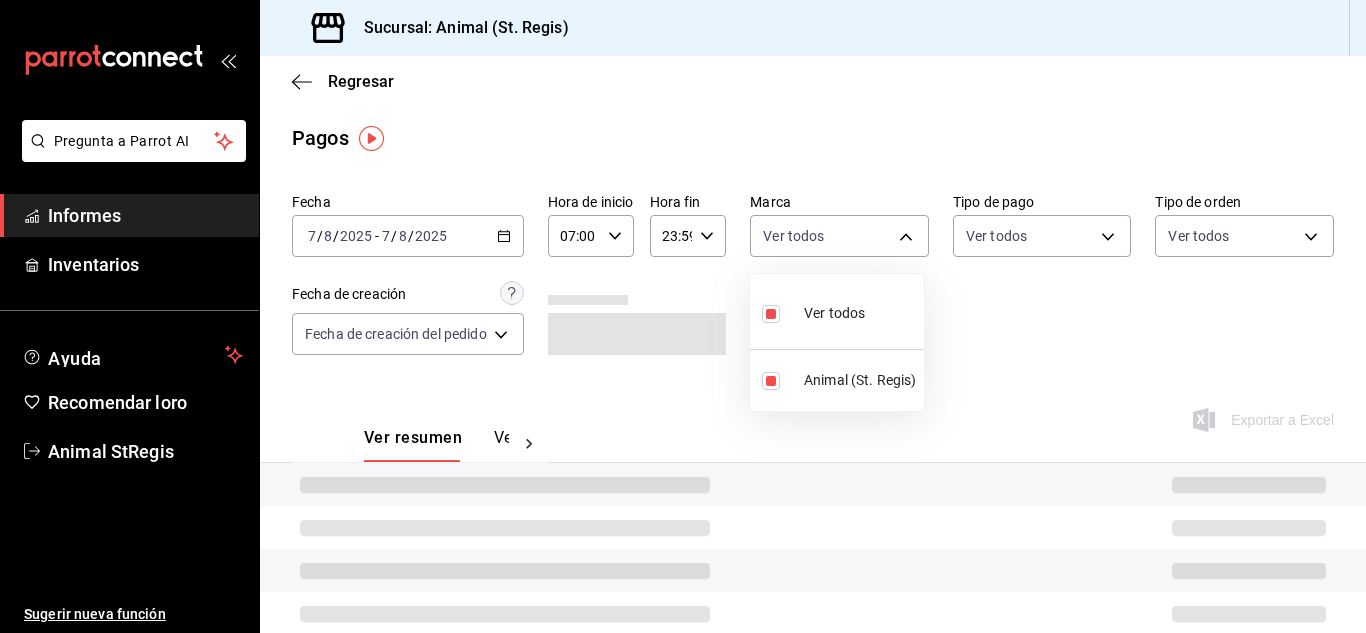 click at bounding box center (683, 316) 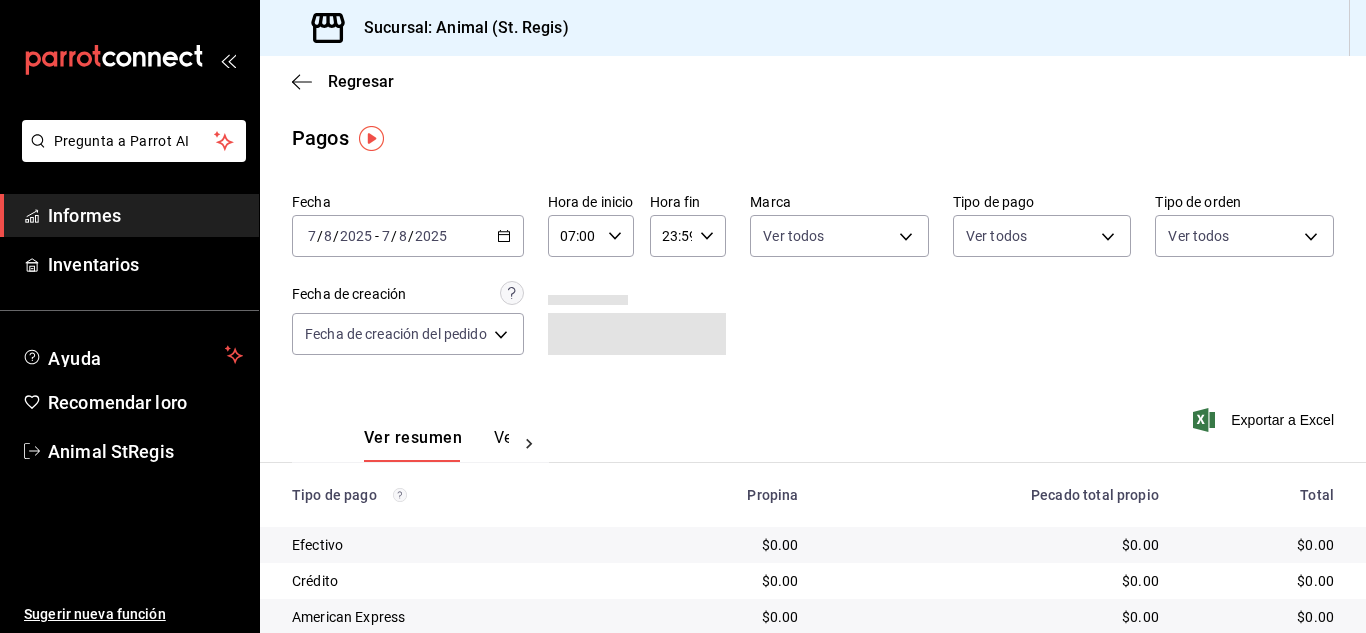 click on "Pagos" at bounding box center [813, 138] 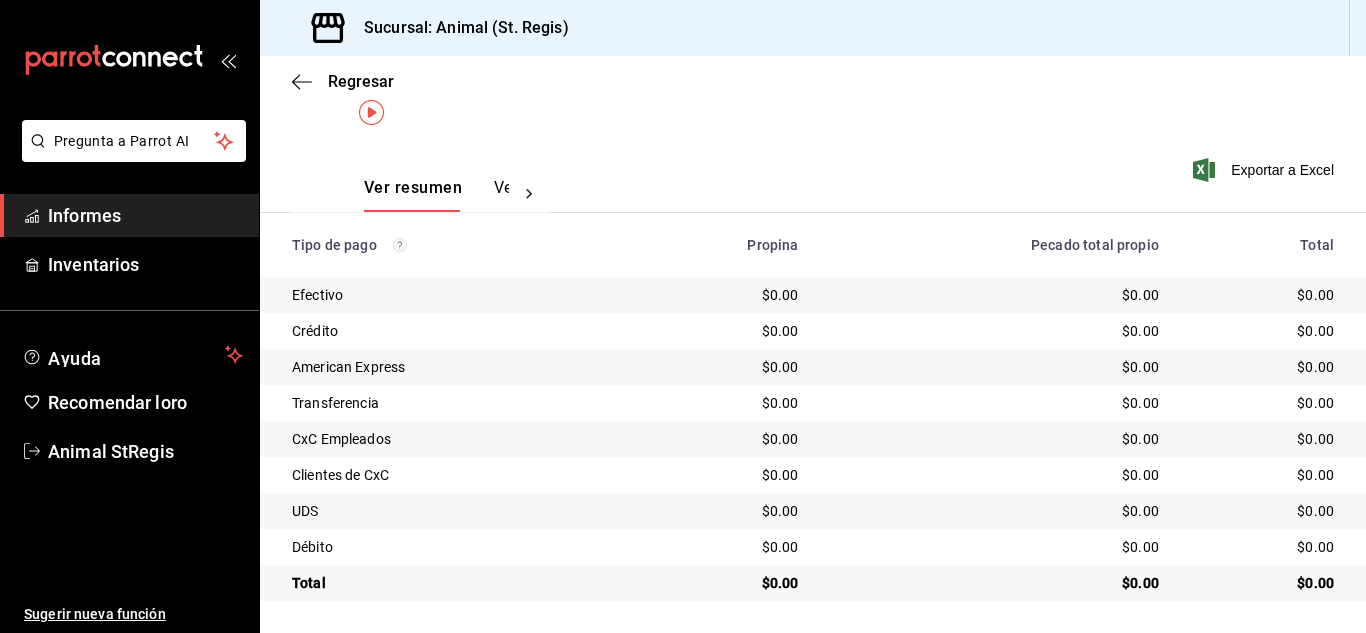 scroll, scrollTop: 0, scrollLeft: 0, axis: both 